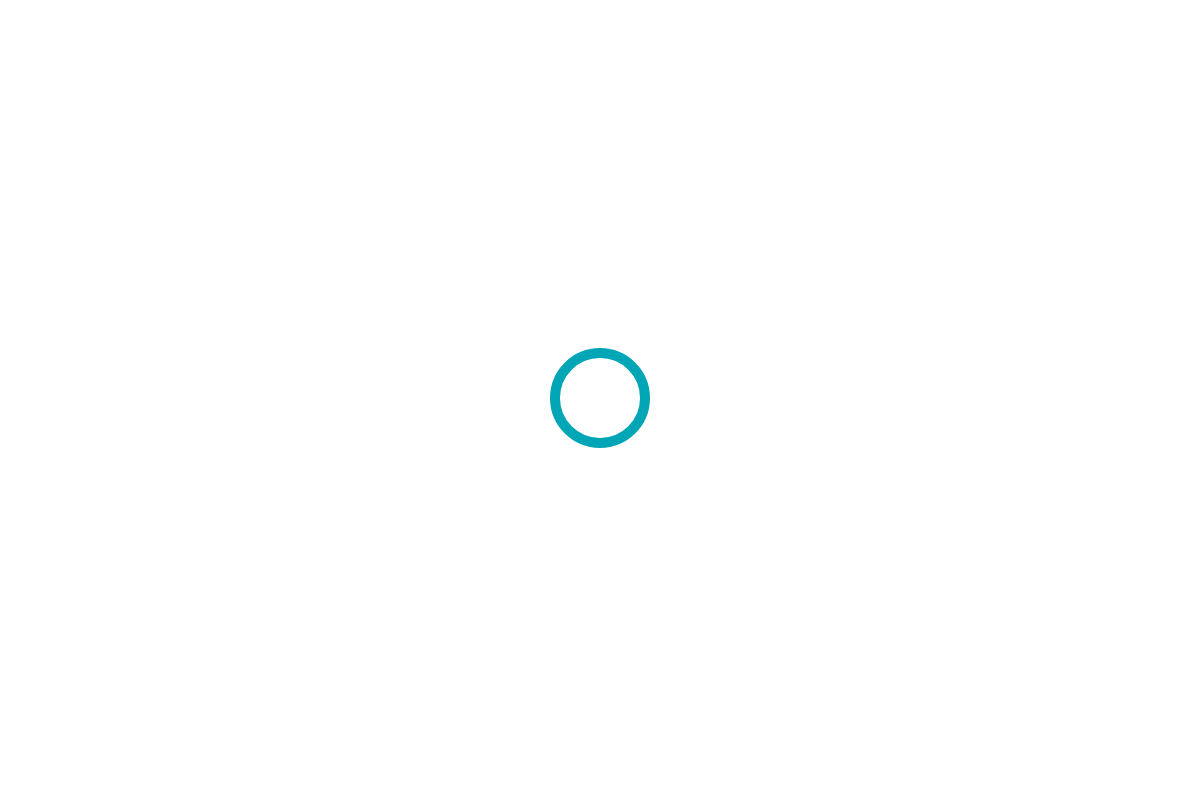 scroll, scrollTop: 0, scrollLeft: 0, axis: both 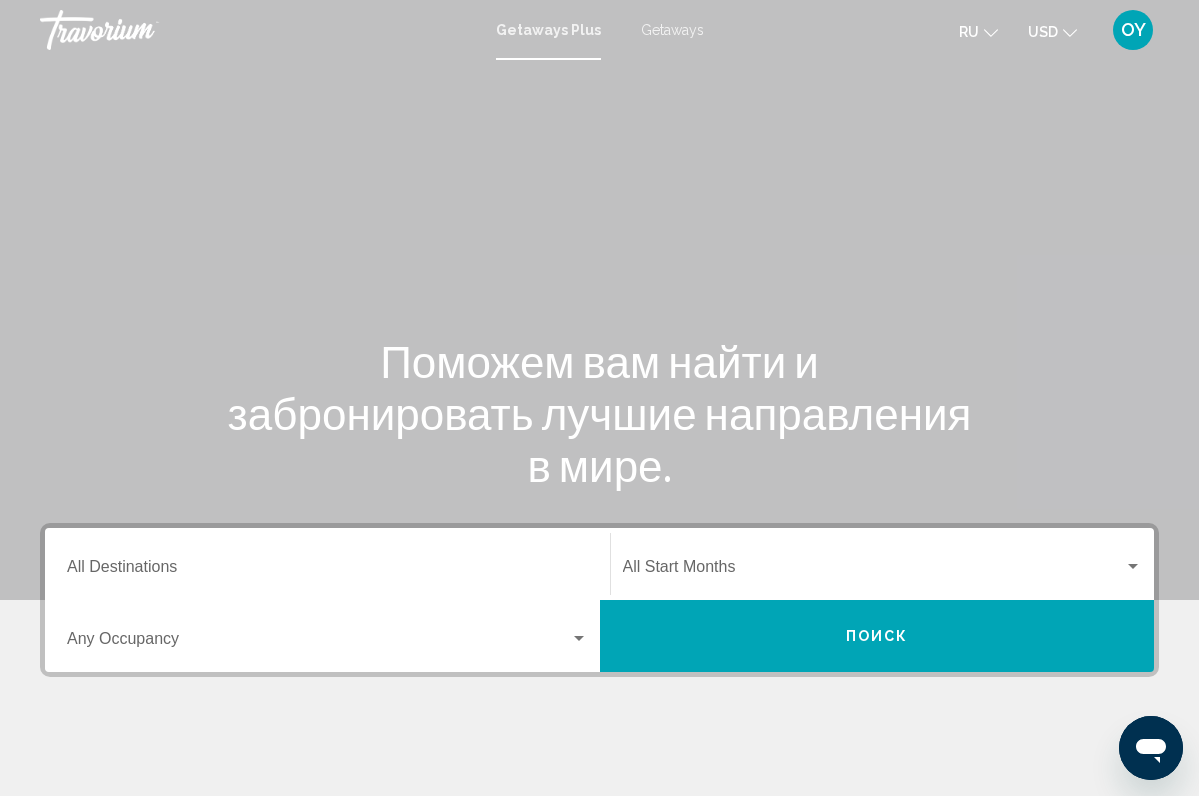 click on "OY" at bounding box center (1133, 30) 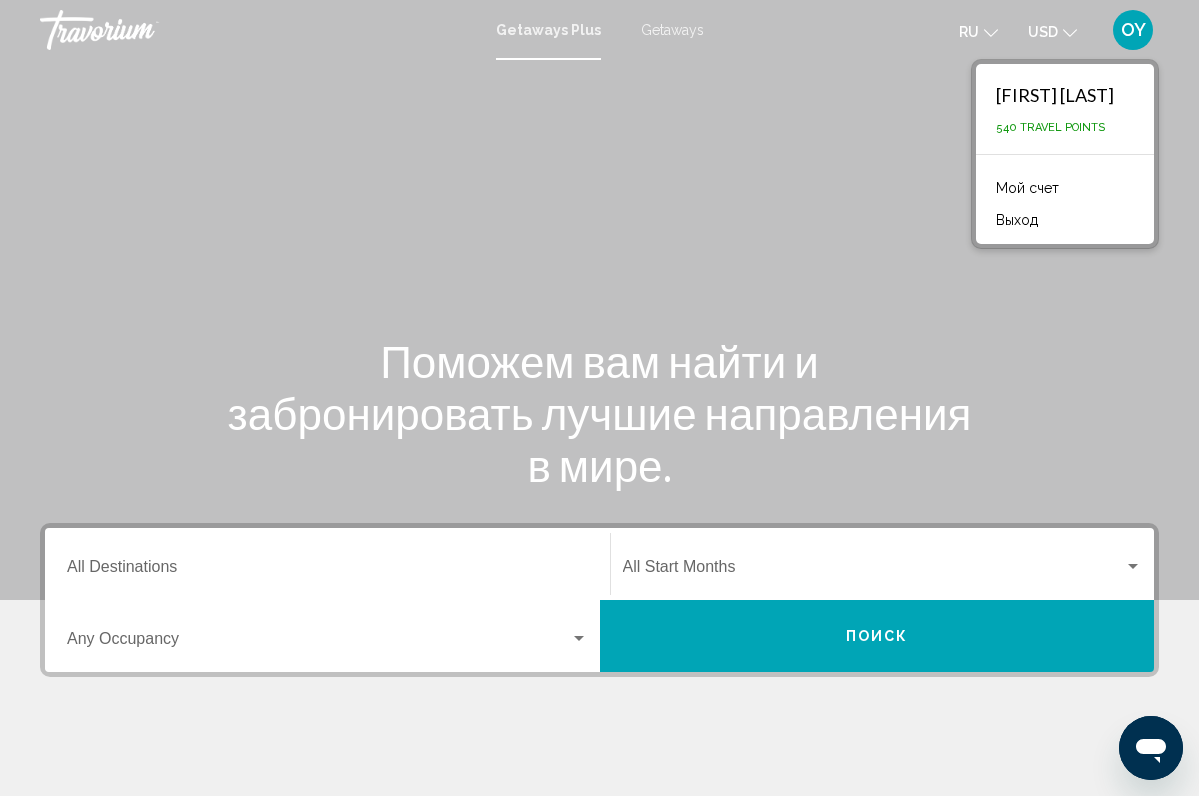 click on "Мой счет" at bounding box center [1027, 188] 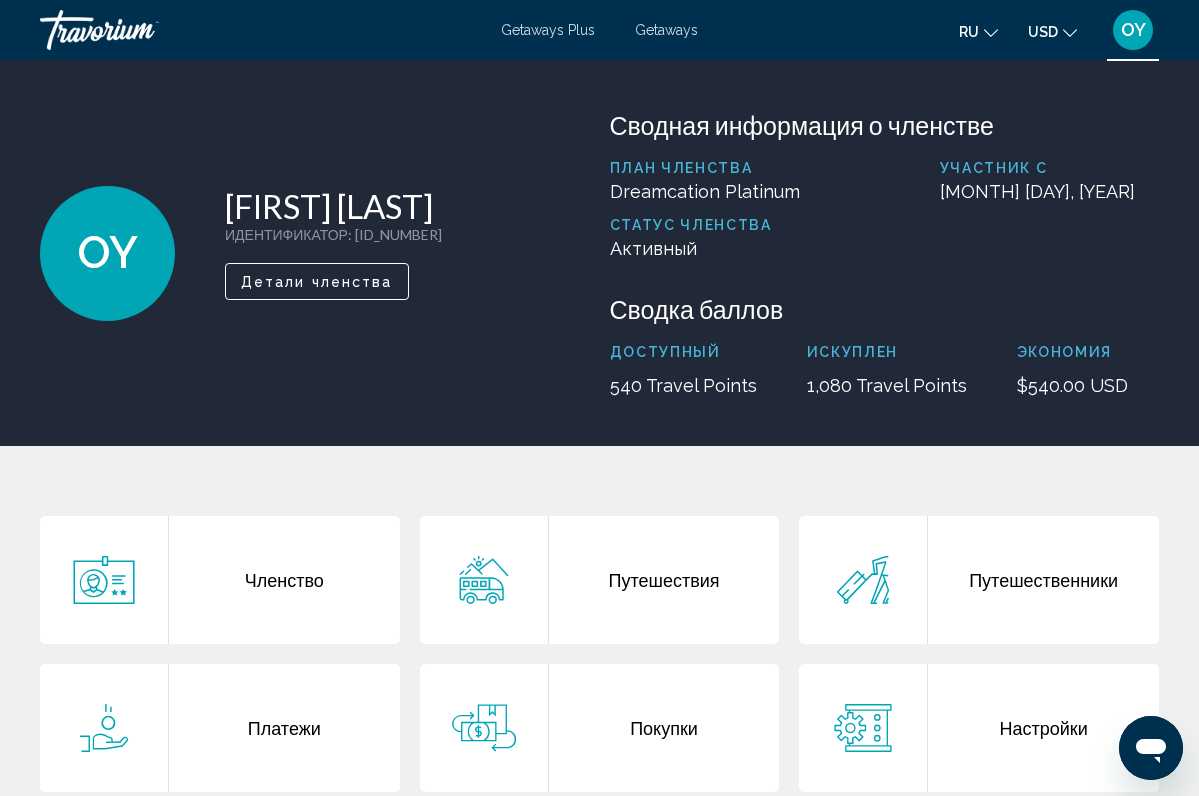 click on "Путешествия" at bounding box center [664, 580] 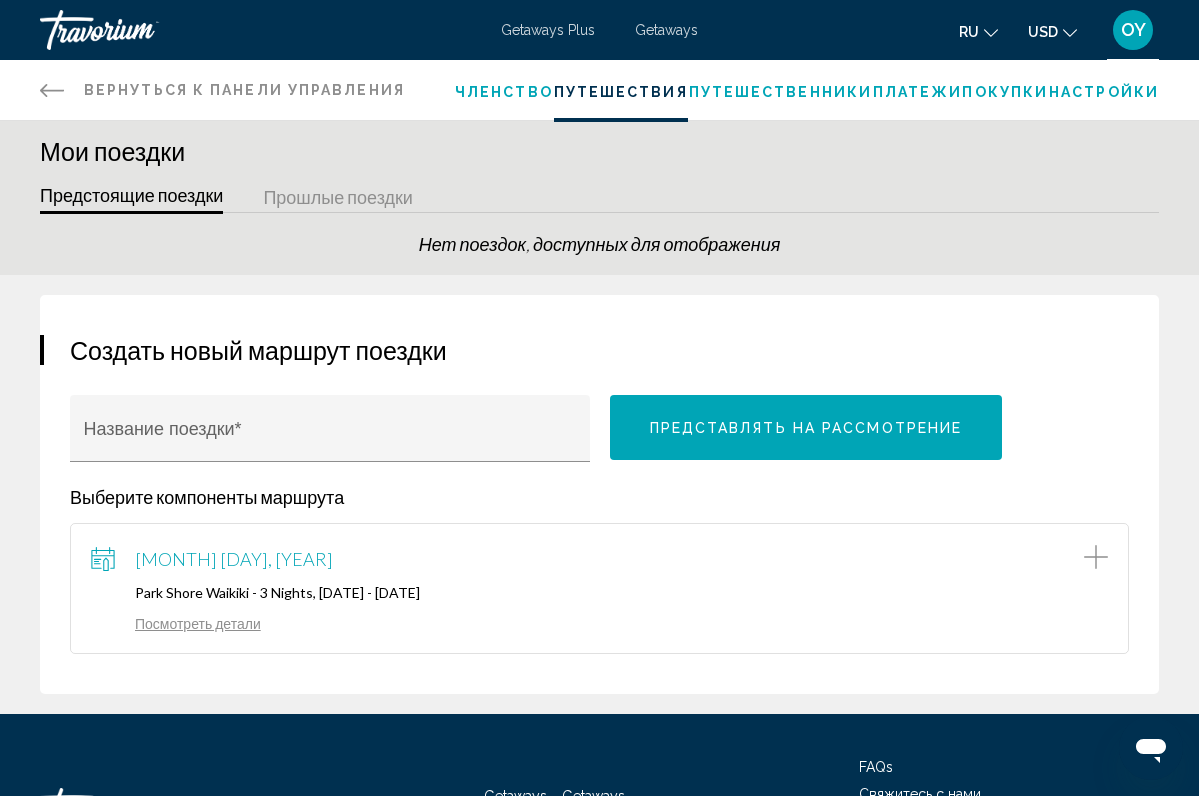 scroll, scrollTop: 30, scrollLeft: 0, axis: vertical 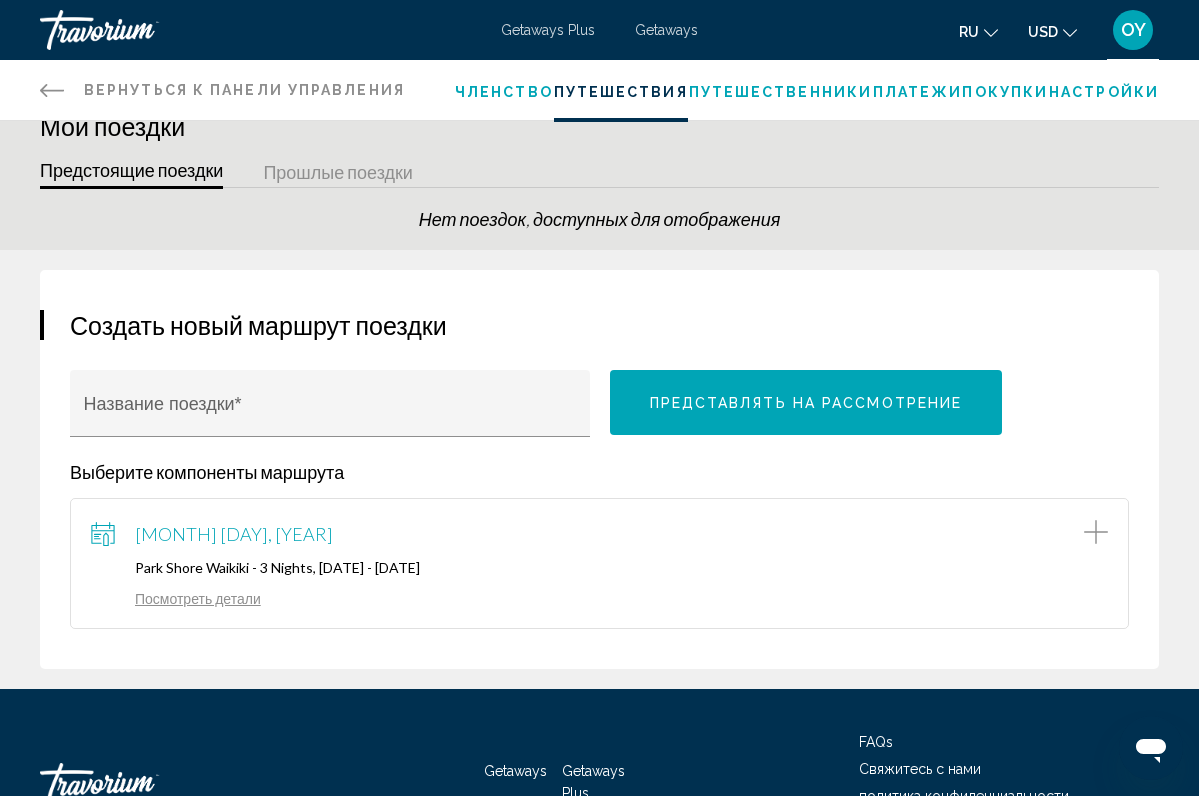 click on "Посмотреть детали" at bounding box center [176, 598] 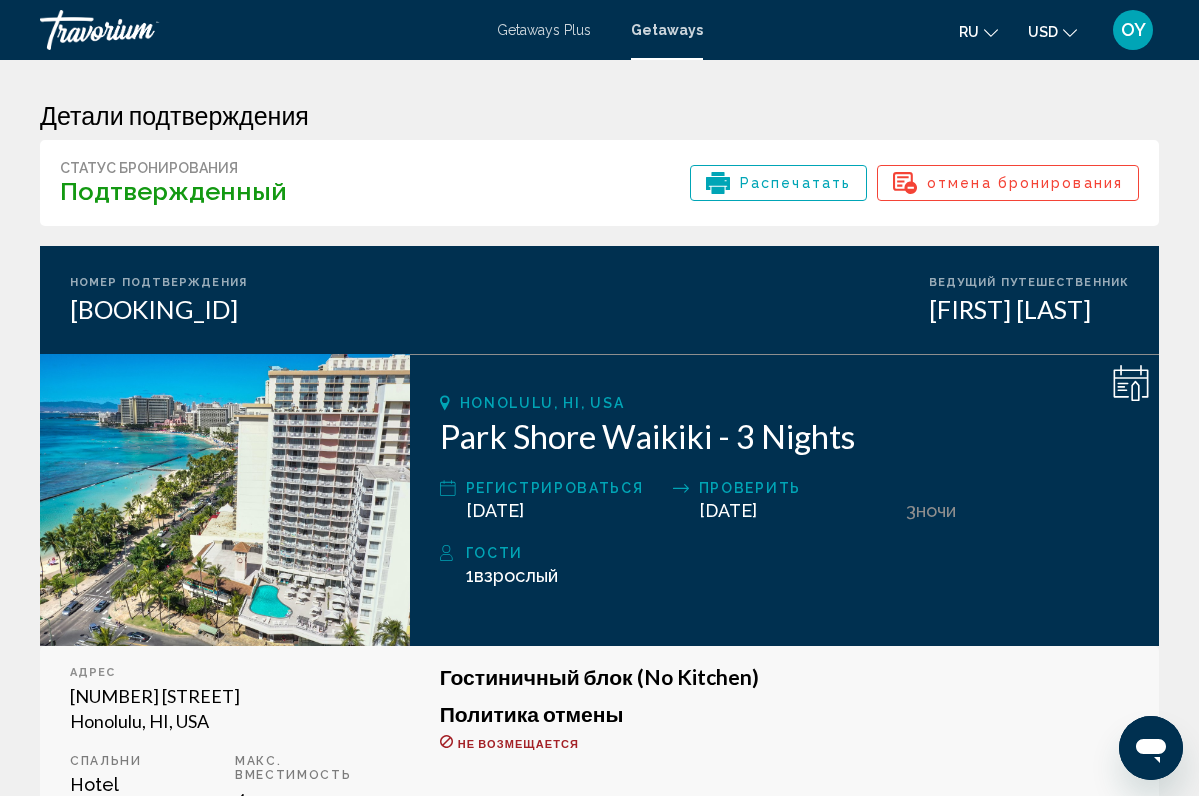 scroll, scrollTop: 0, scrollLeft: 0, axis: both 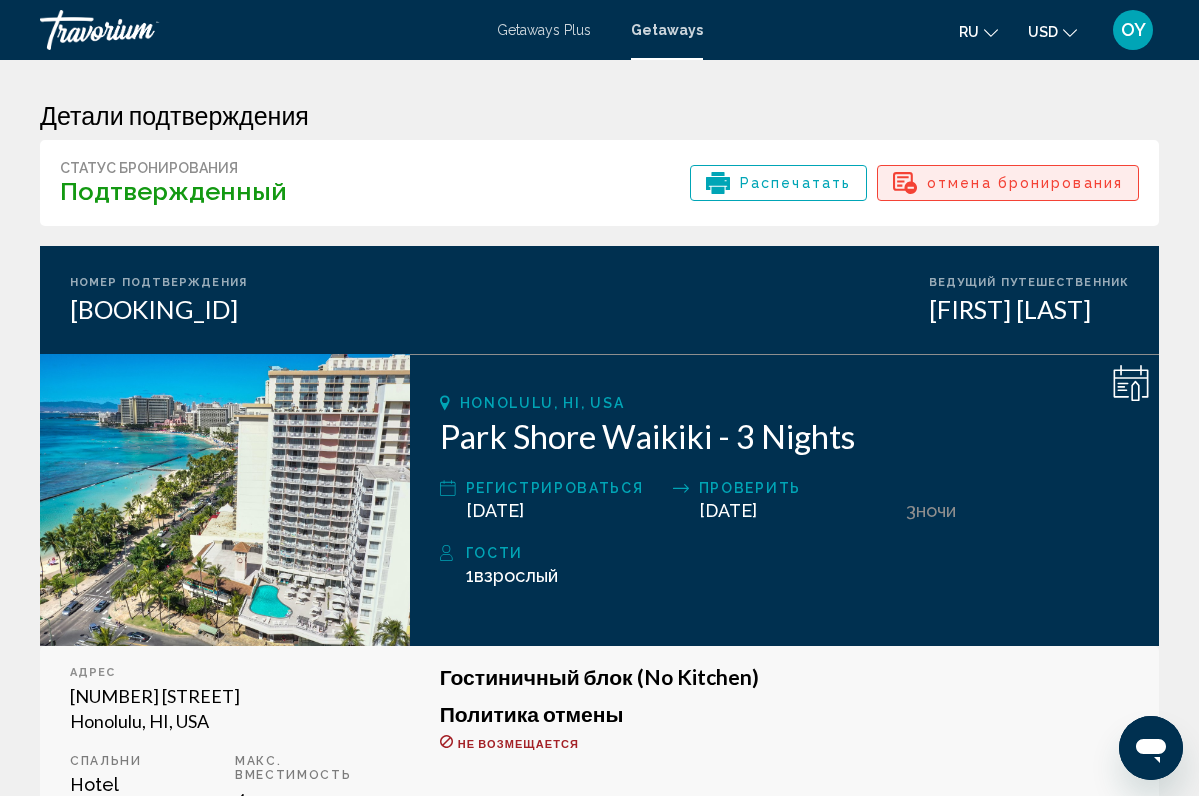 click on "отмена бронирования" at bounding box center (1025, 183) 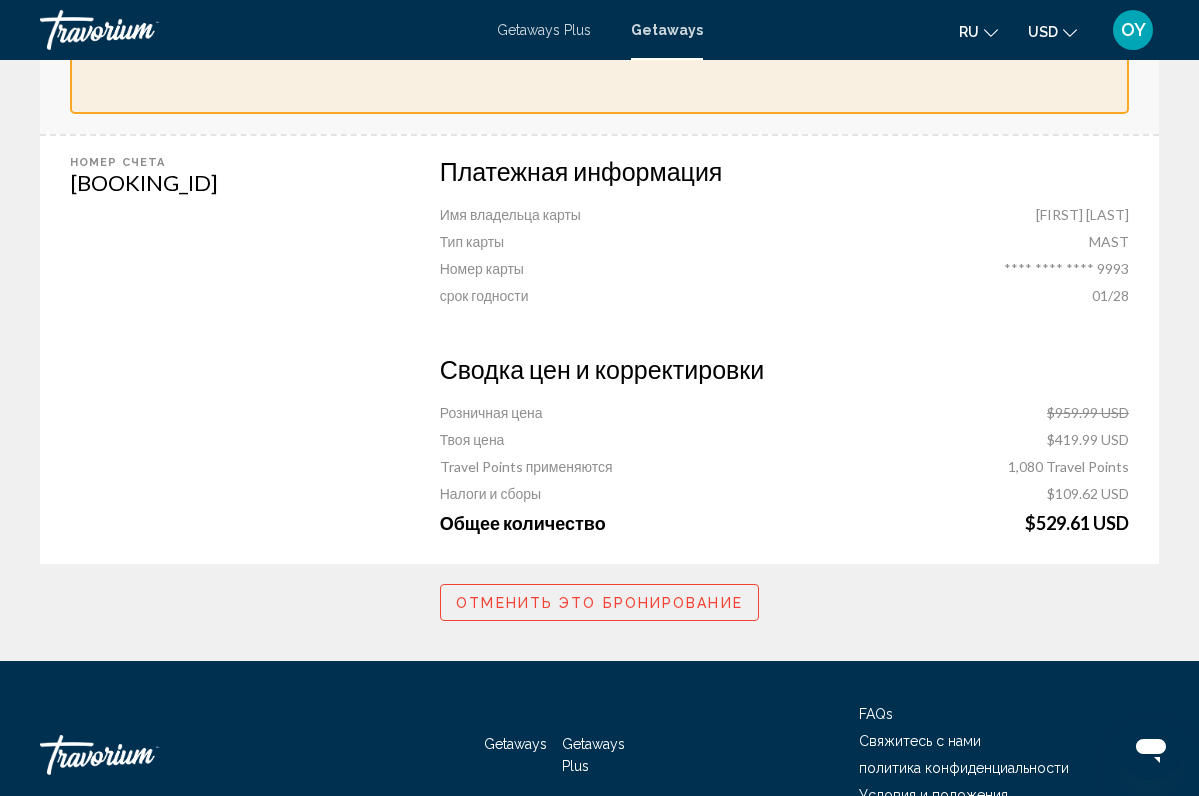 scroll, scrollTop: 868, scrollLeft: 0, axis: vertical 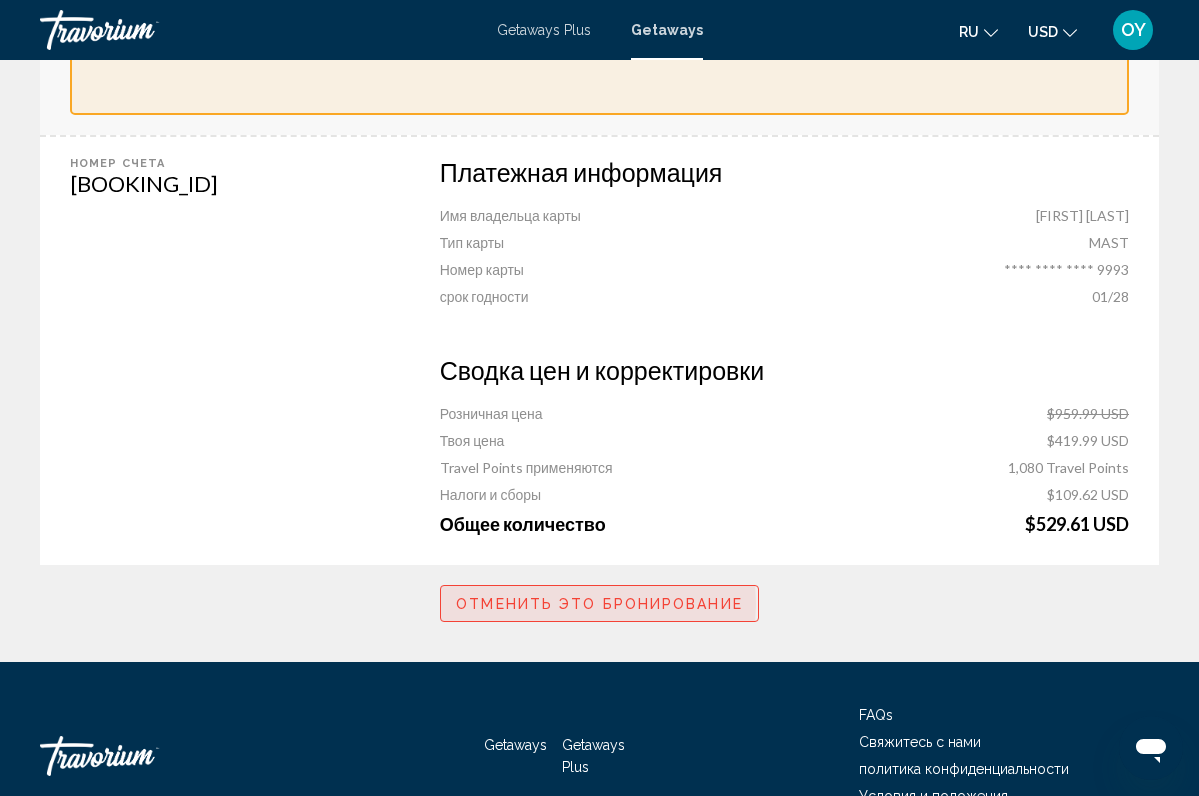 click on "Отменить это бронирование" 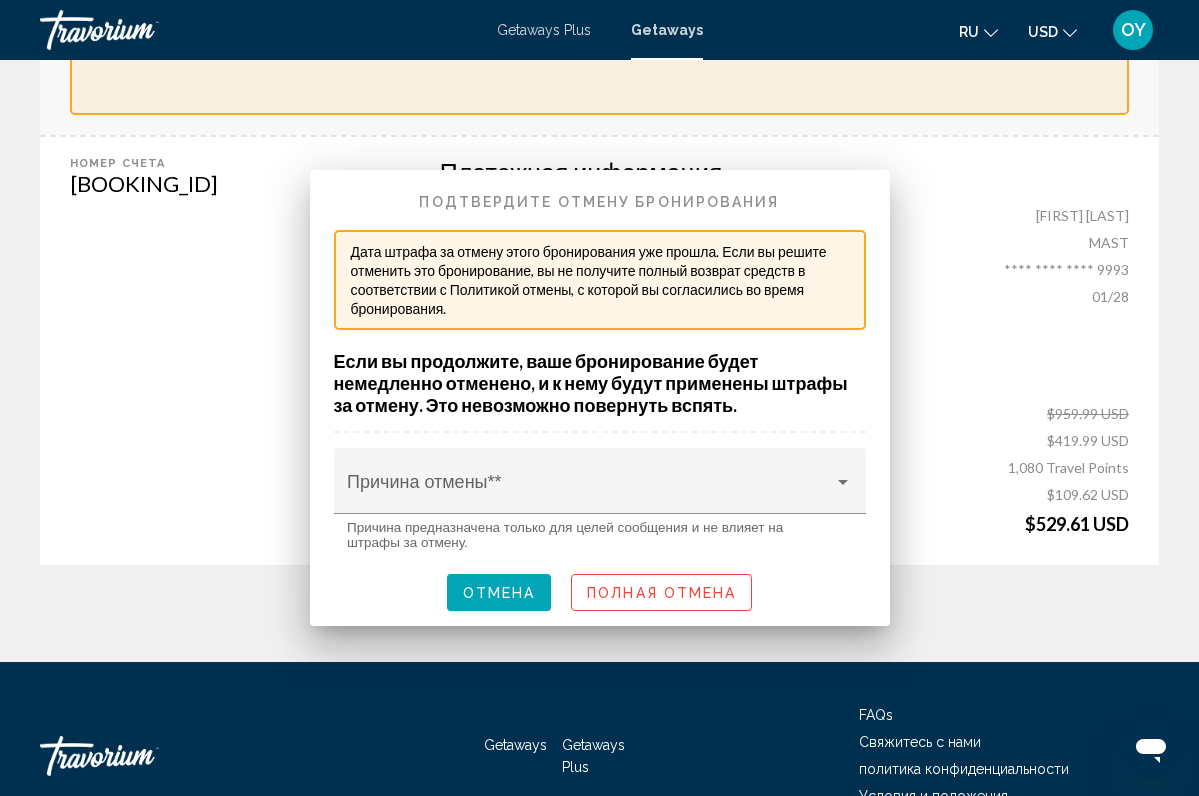 scroll, scrollTop: 0, scrollLeft: 0, axis: both 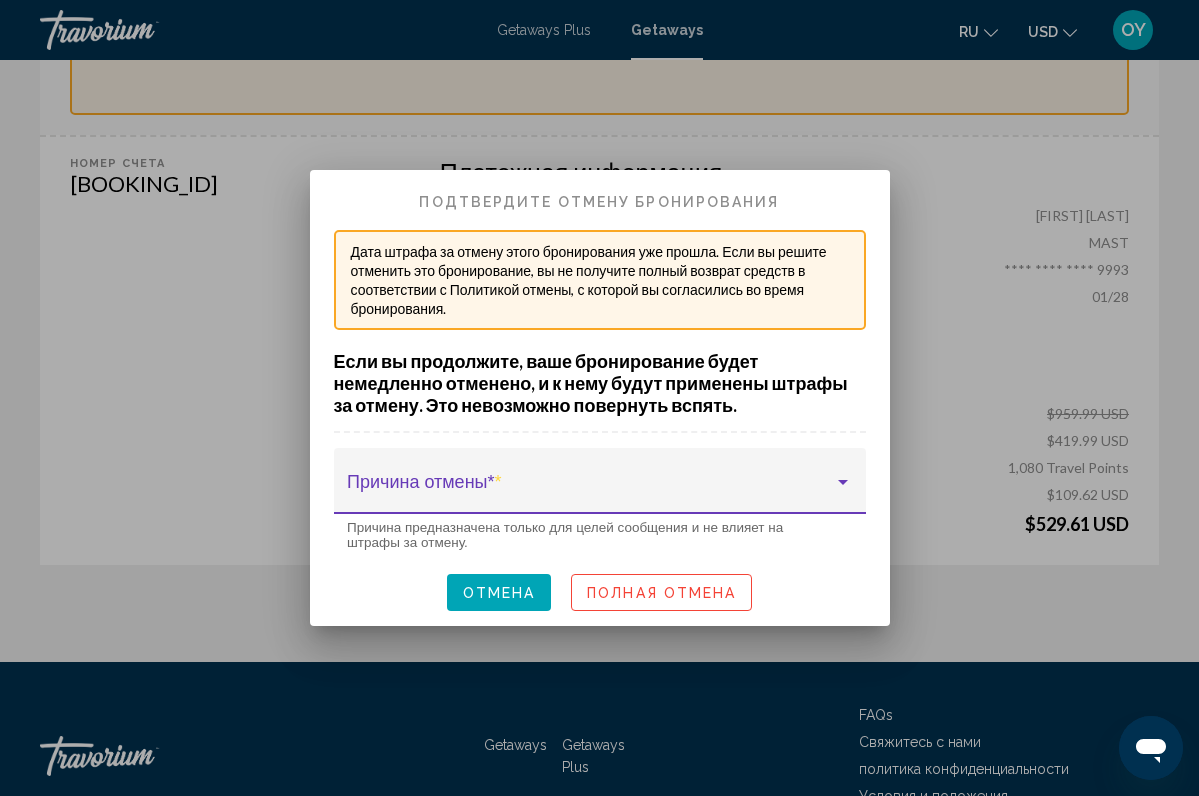 click at bounding box center [590, 491] 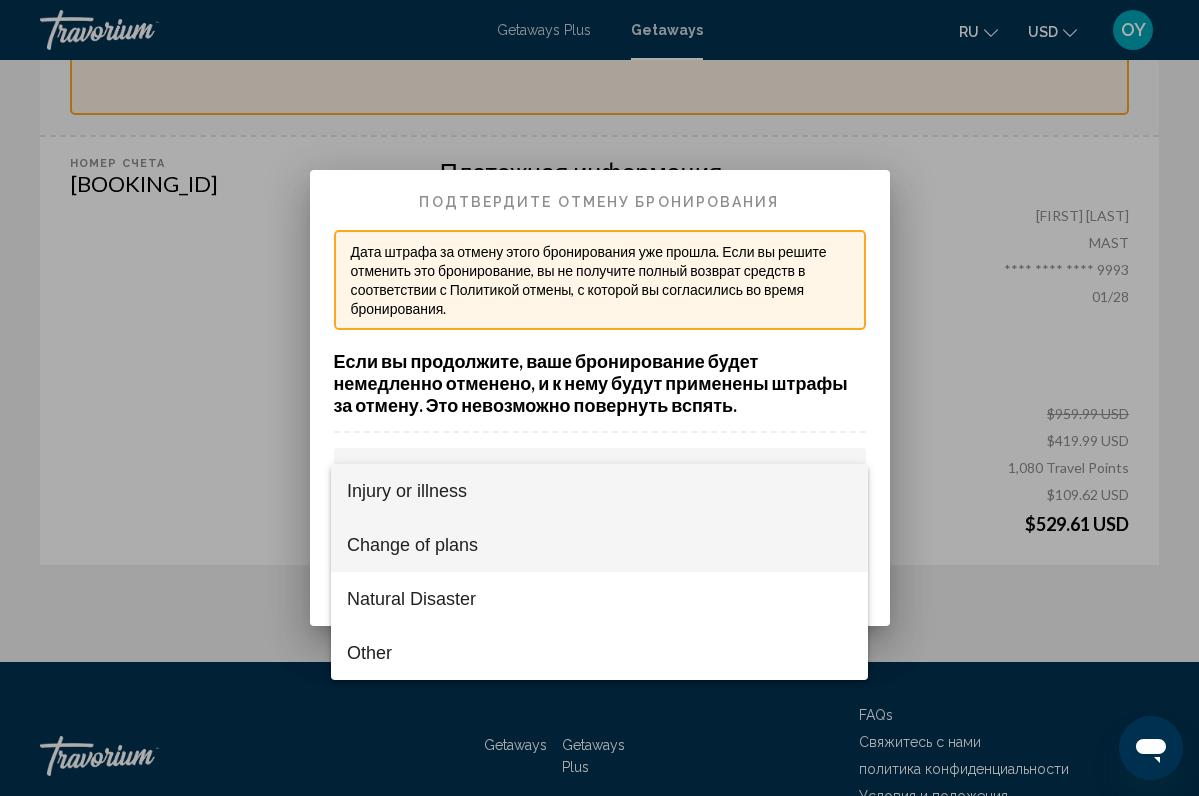 scroll, scrollTop: 0, scrollLeft: 0, axis: both 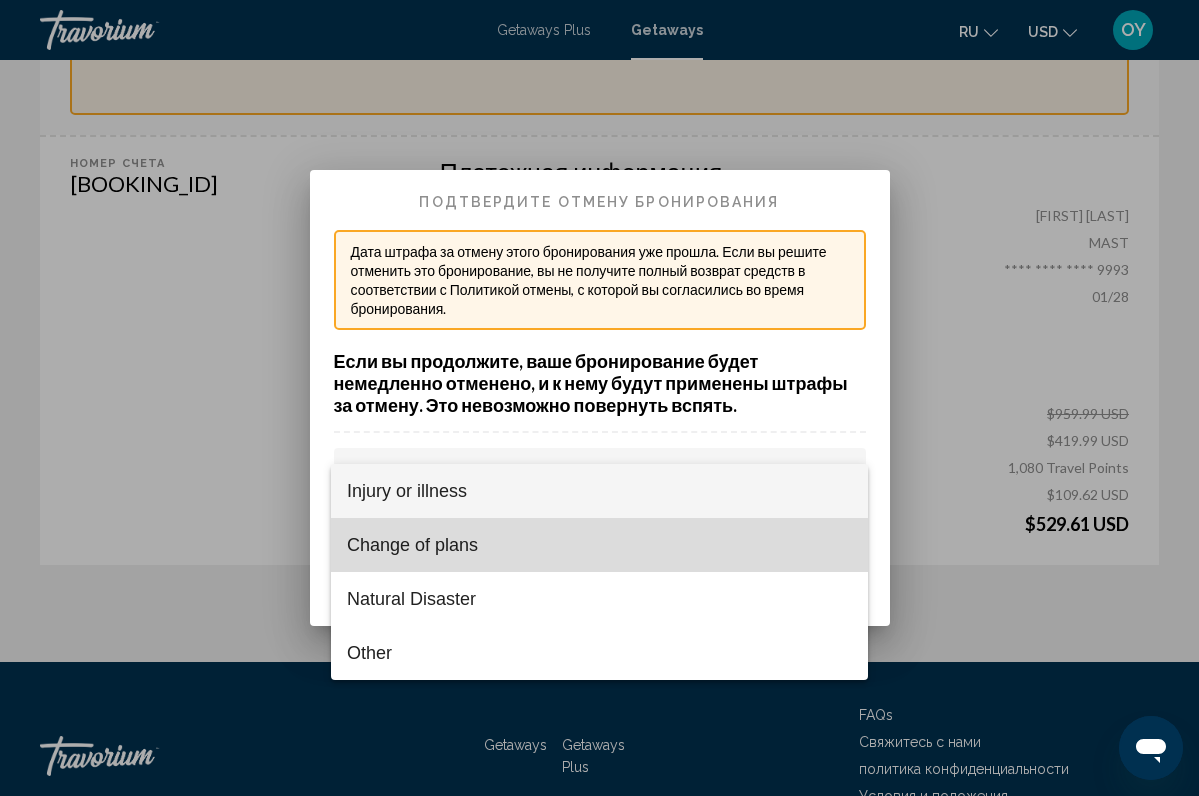 click on "Change of plans" at bounding box center [599, 545] 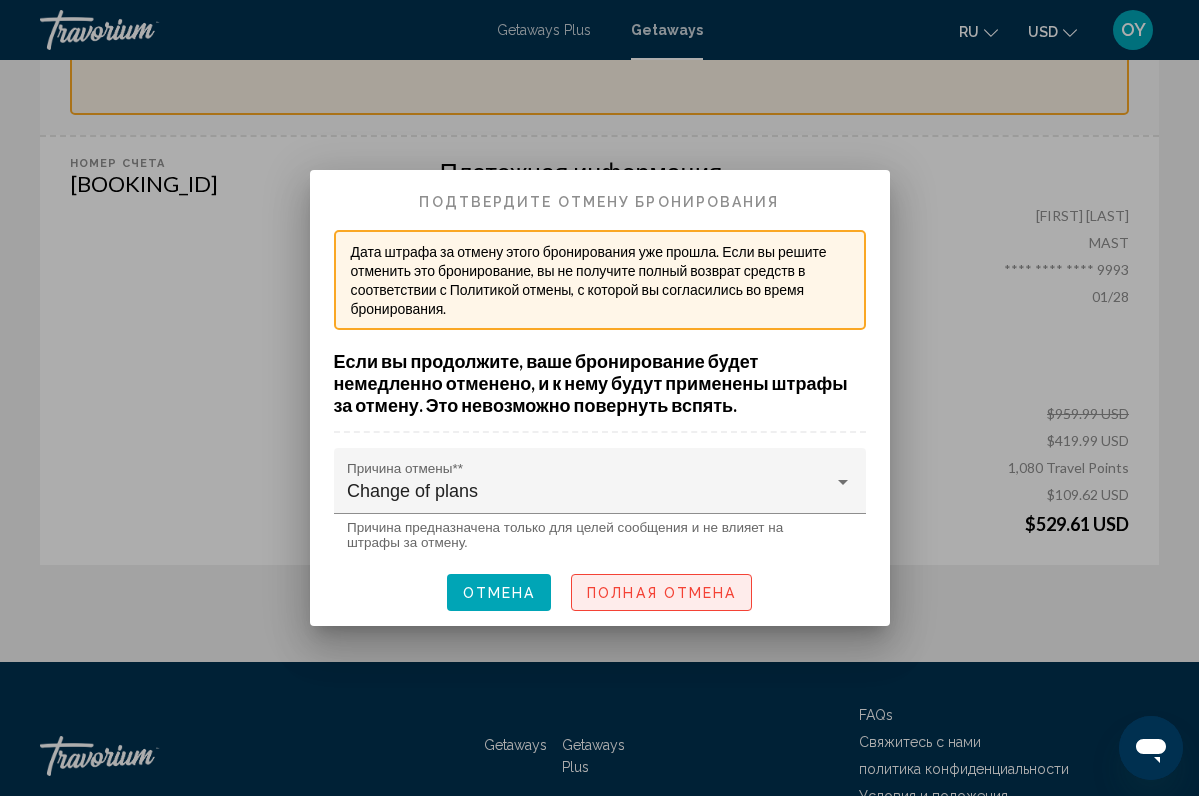 click on "Полная отмена" at bounding box center [661, 593] 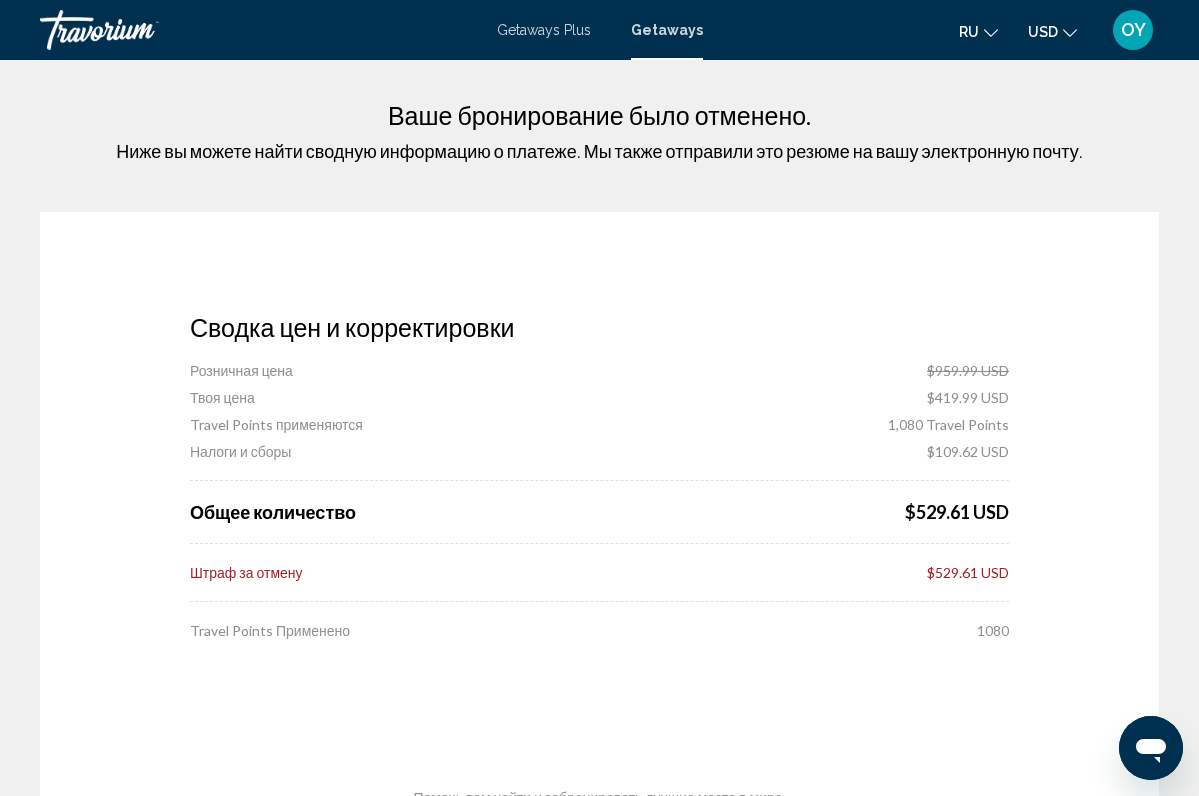 scroll, scrollTop: 0, scrollLeft: 0, axis: both 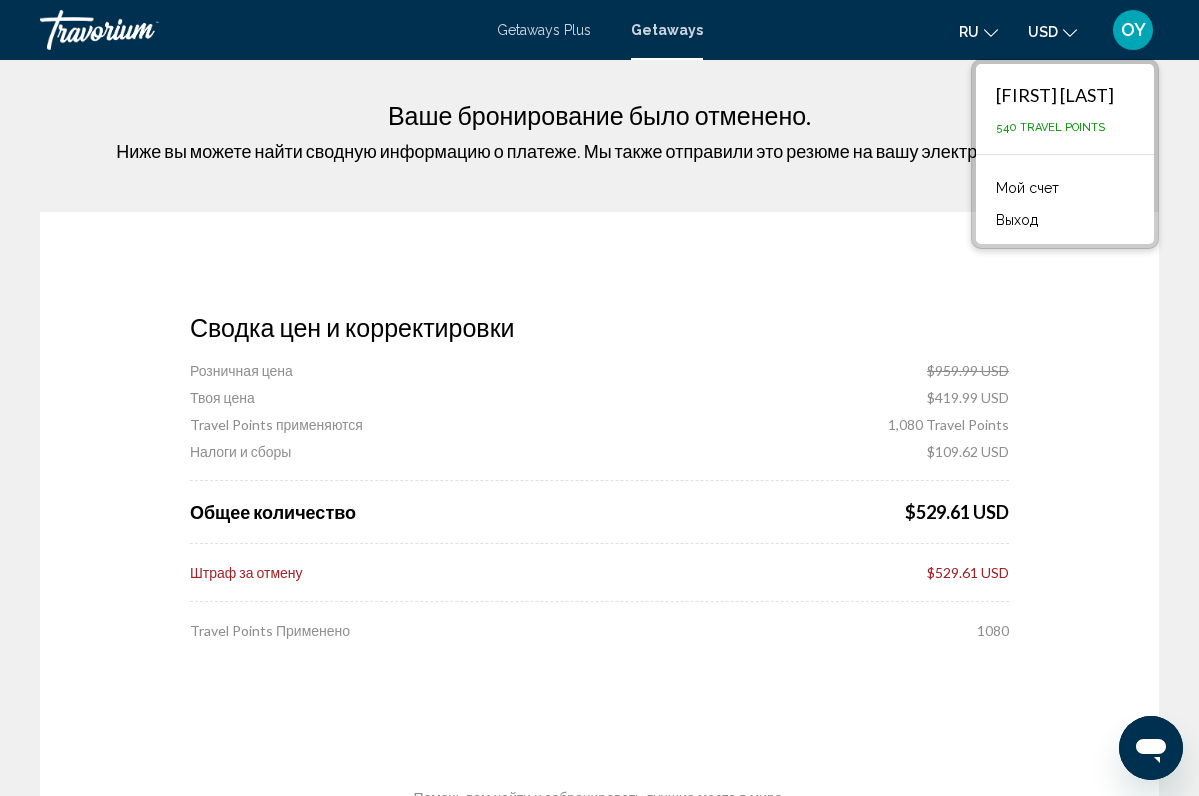 click on "Сводка цен и корректировки Розничная цена $959.99 USD Твоя цена $419.99 USD  Travel Points применяются 1,080  Travel Points Налоги и сборы $109.62 USD Общее количество $529.61 USD Штраф за отмену $529.61 USD  Travel Points Применено 1080 Помочь вам найти и забронировать лучшие места в мире." at bounding box center (599, 529) 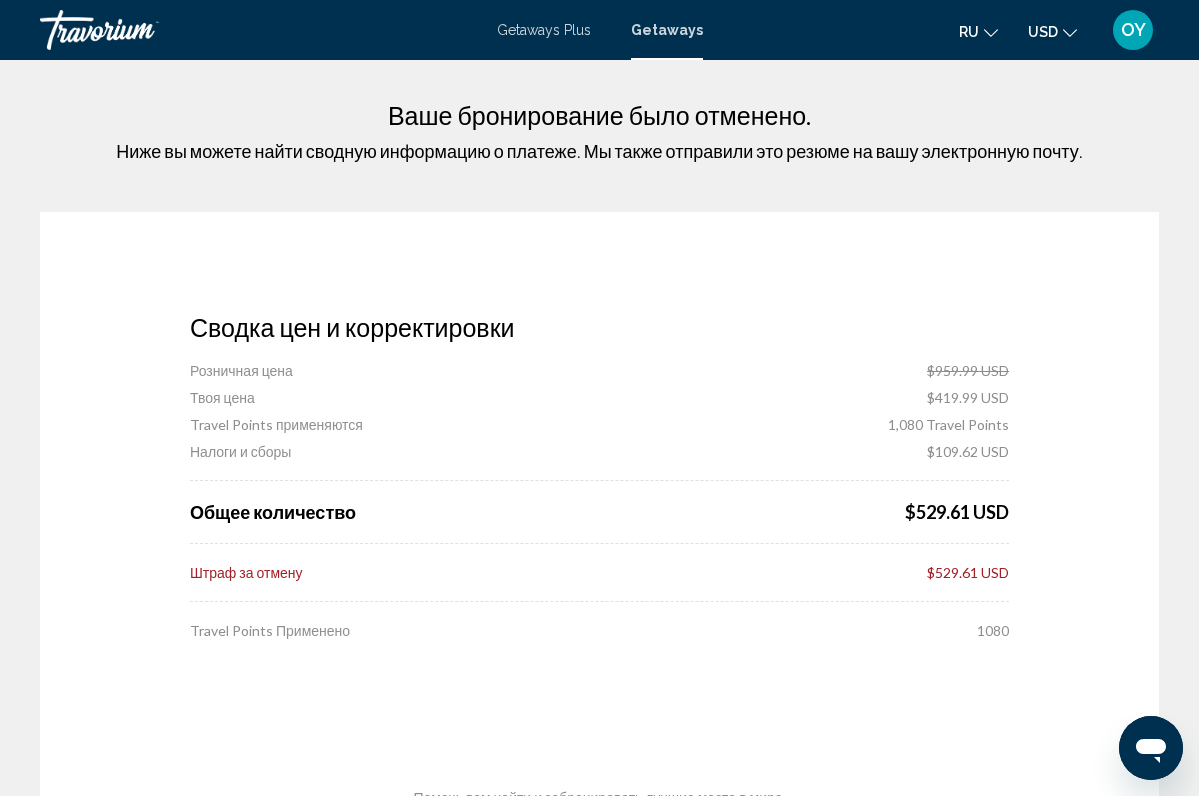 click on "OY" at bounding box center (1133, 30) 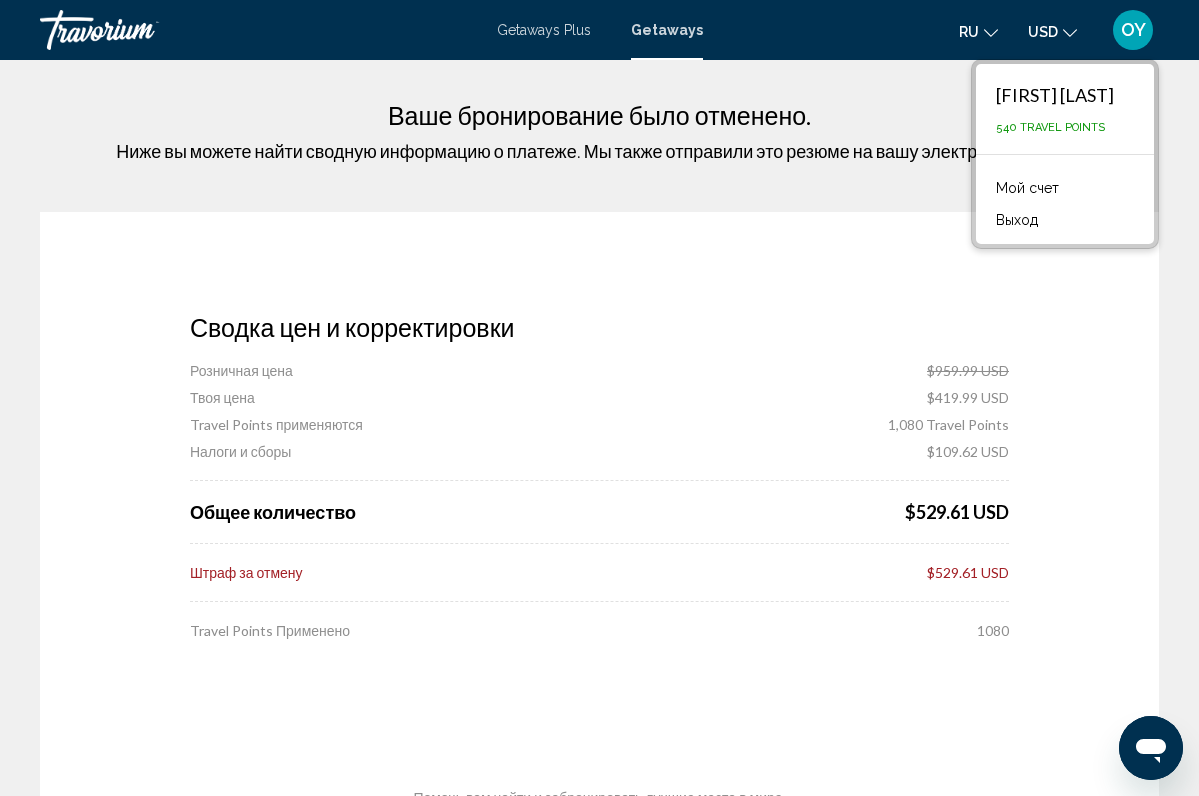 click on "Мой счет" at bounding box center (1027, 188) 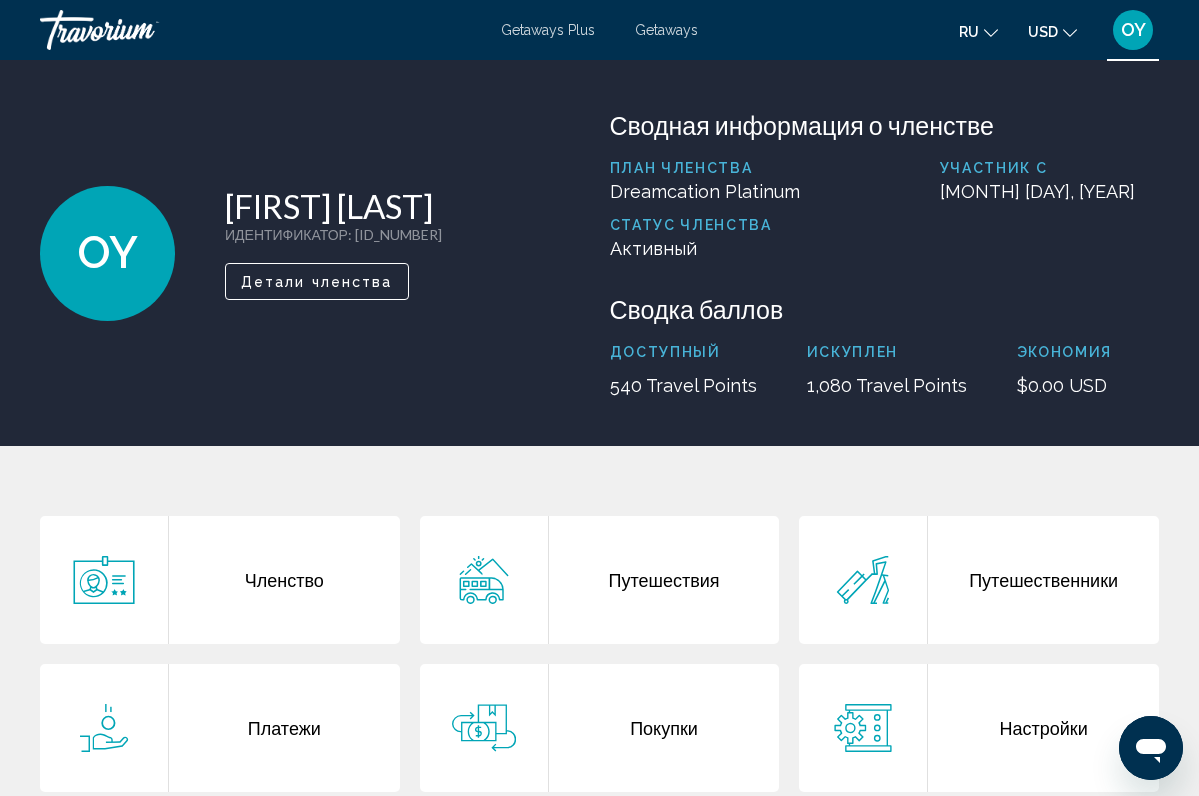 click on "Путешествия" at bounding box center [664, 580] 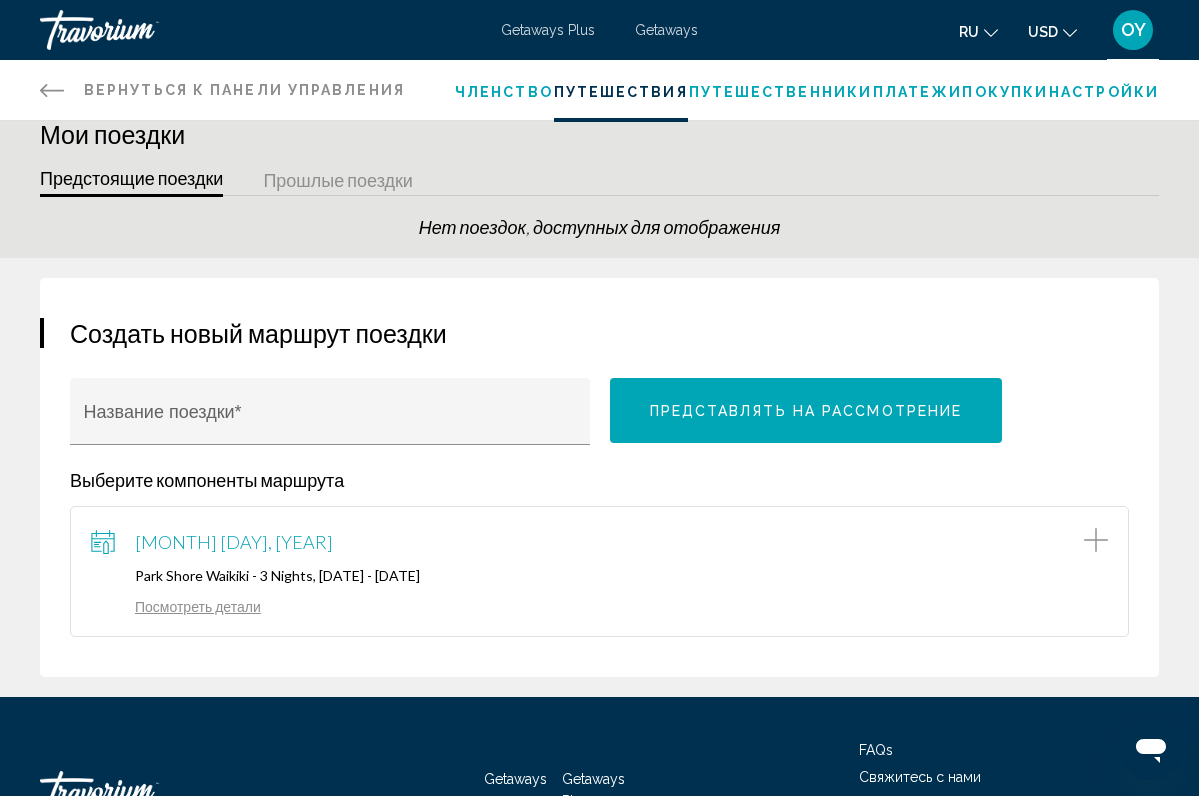 scroll, scrollTop: 36, scrollLeft: 0, axis: vertical 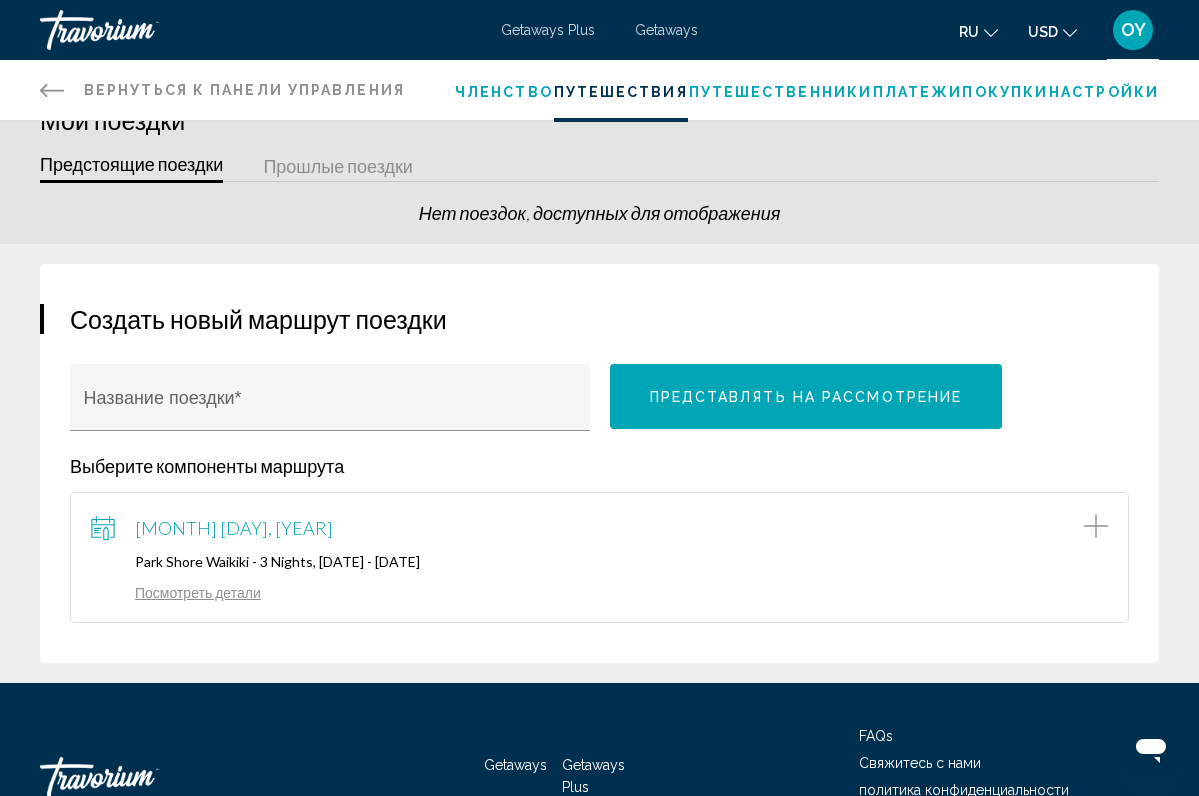 click on "Посмотреть детали" at bounding box center (176, 592) 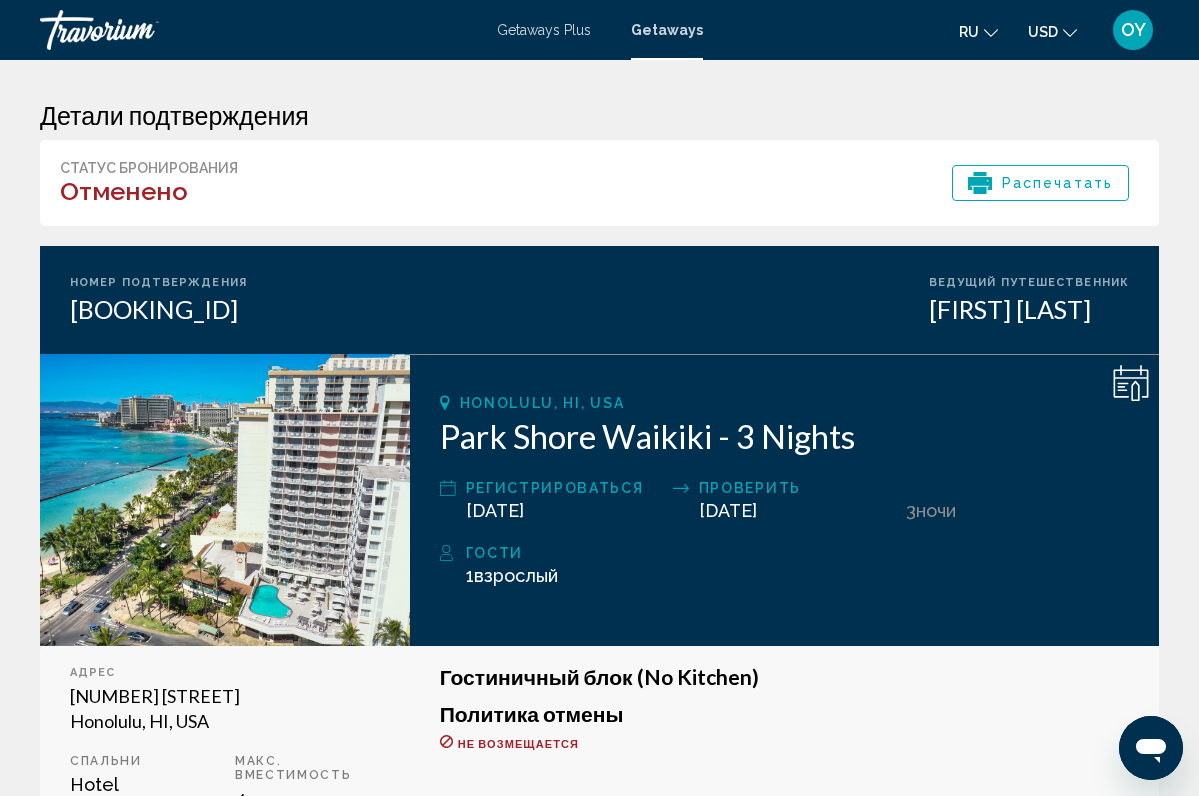 scroll, scrollTop: 0, scrollLeft: 0, axis: both 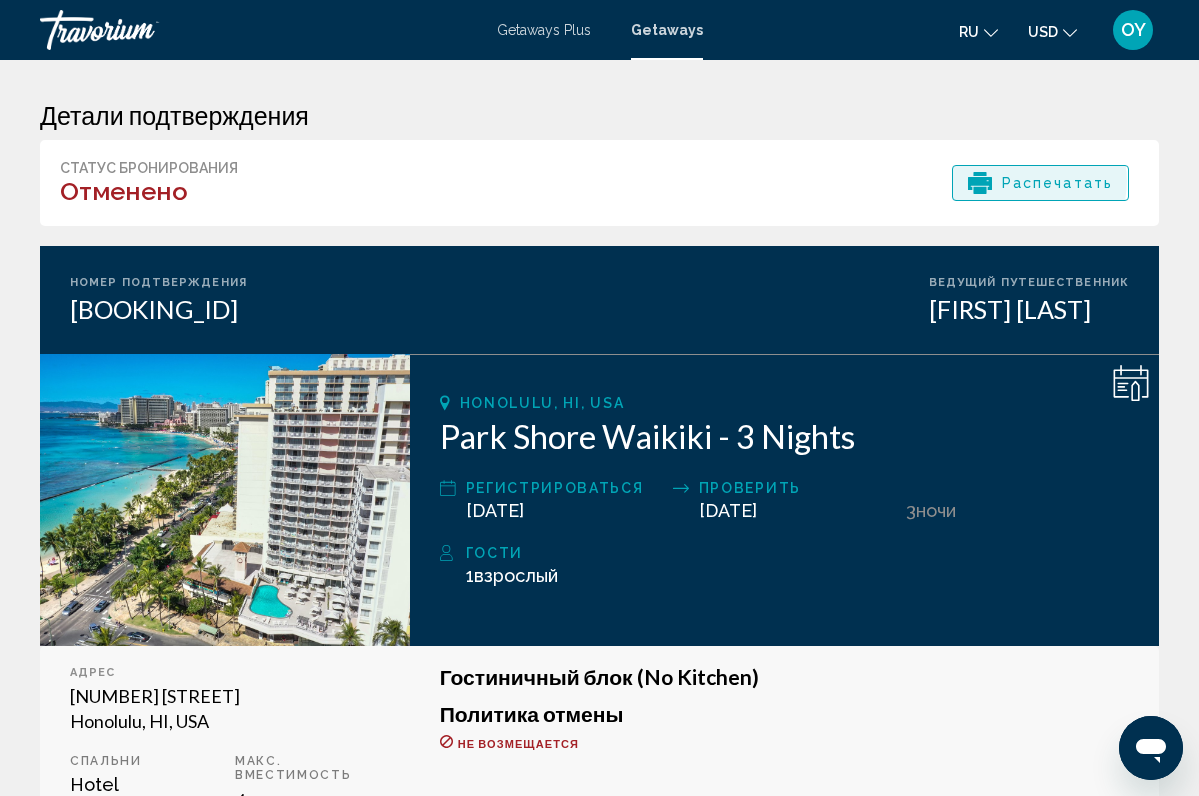 click on "Распечатать" at bounding box center (1057, 183) 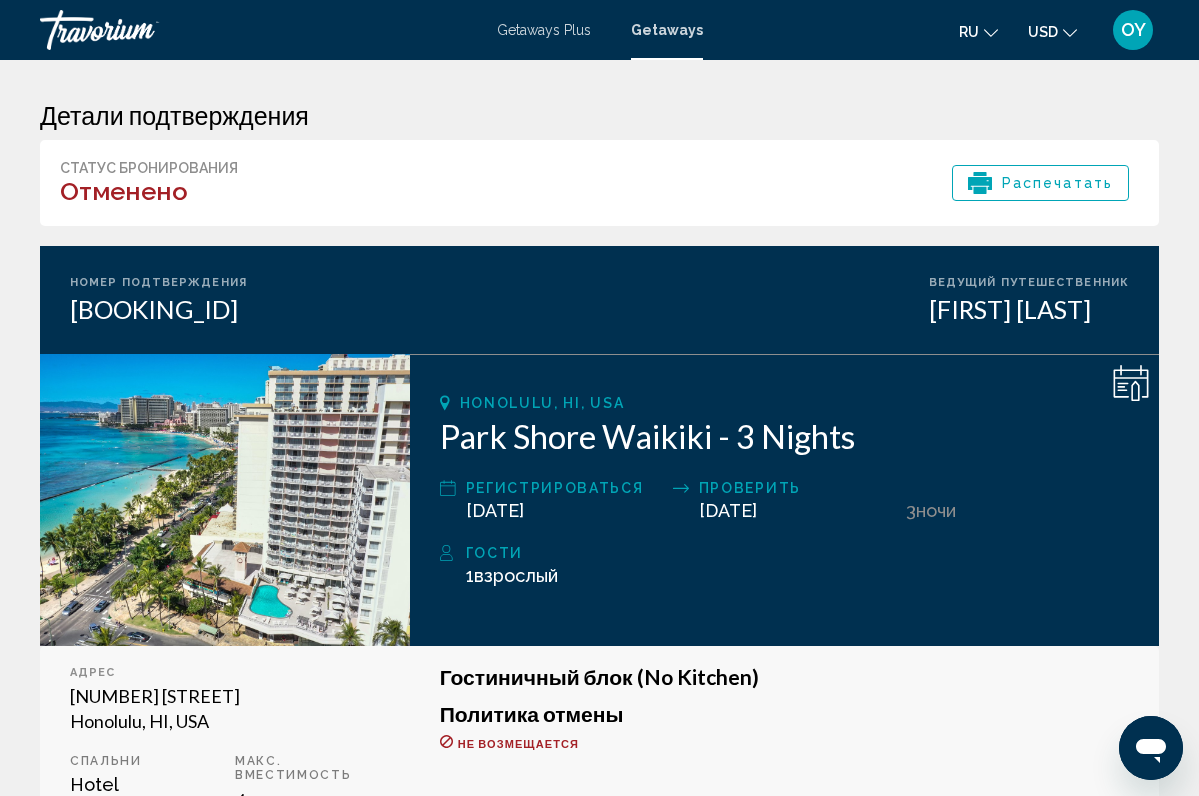 scroll, scrollTop: 0, scrollLeft: 0, axis: both 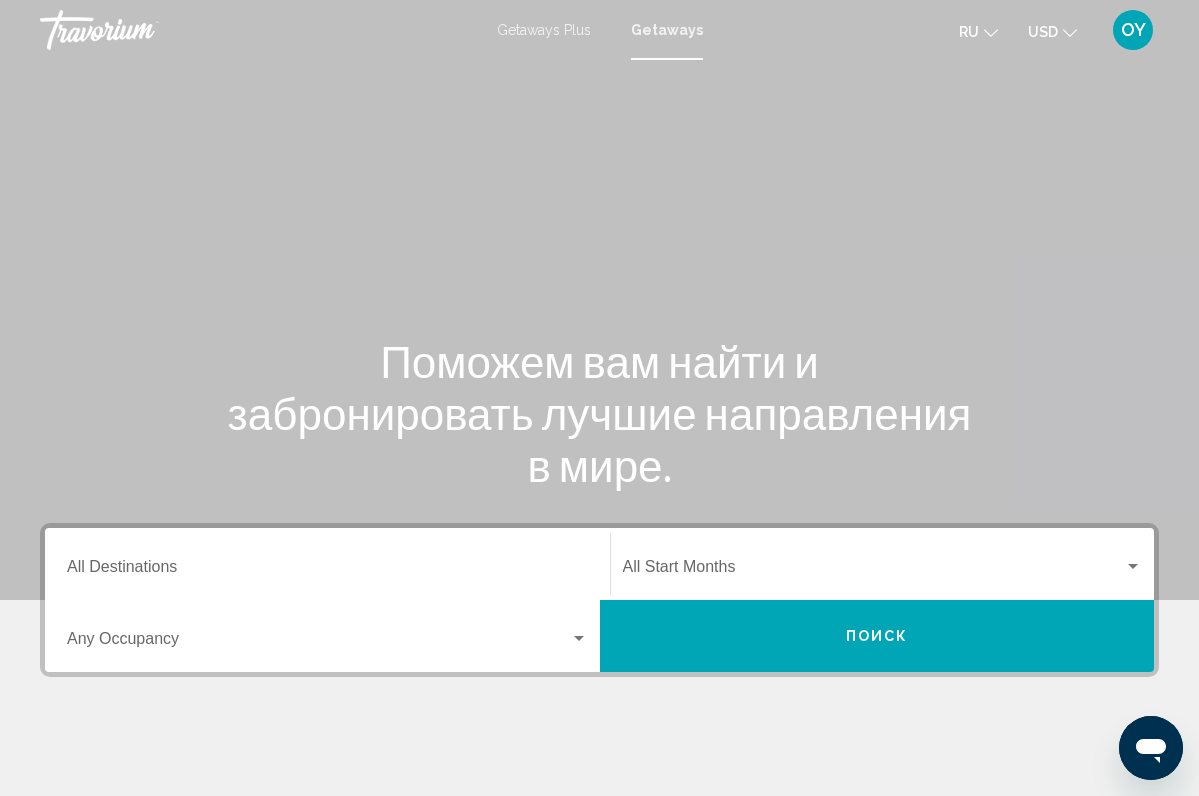 click on "OY" at bounding box center (1133, 30) 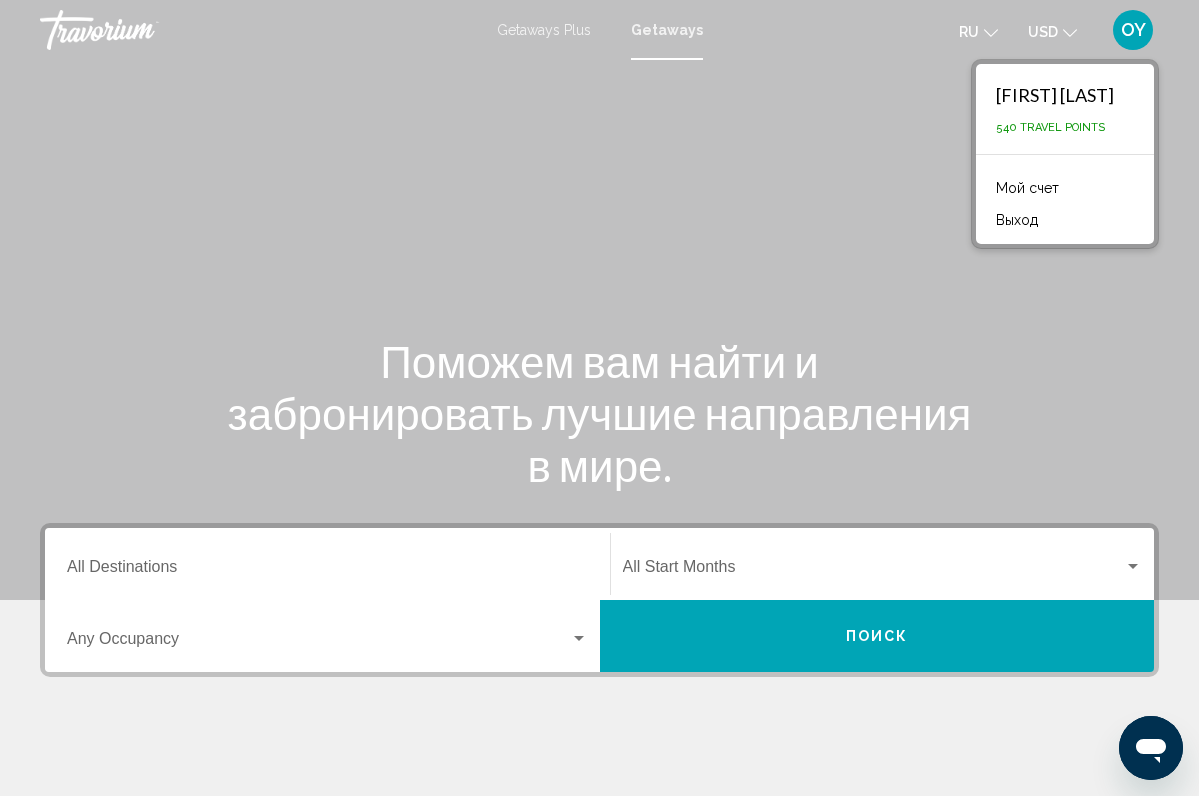 click on "Мой счет" at bounding box center (1027, 188) 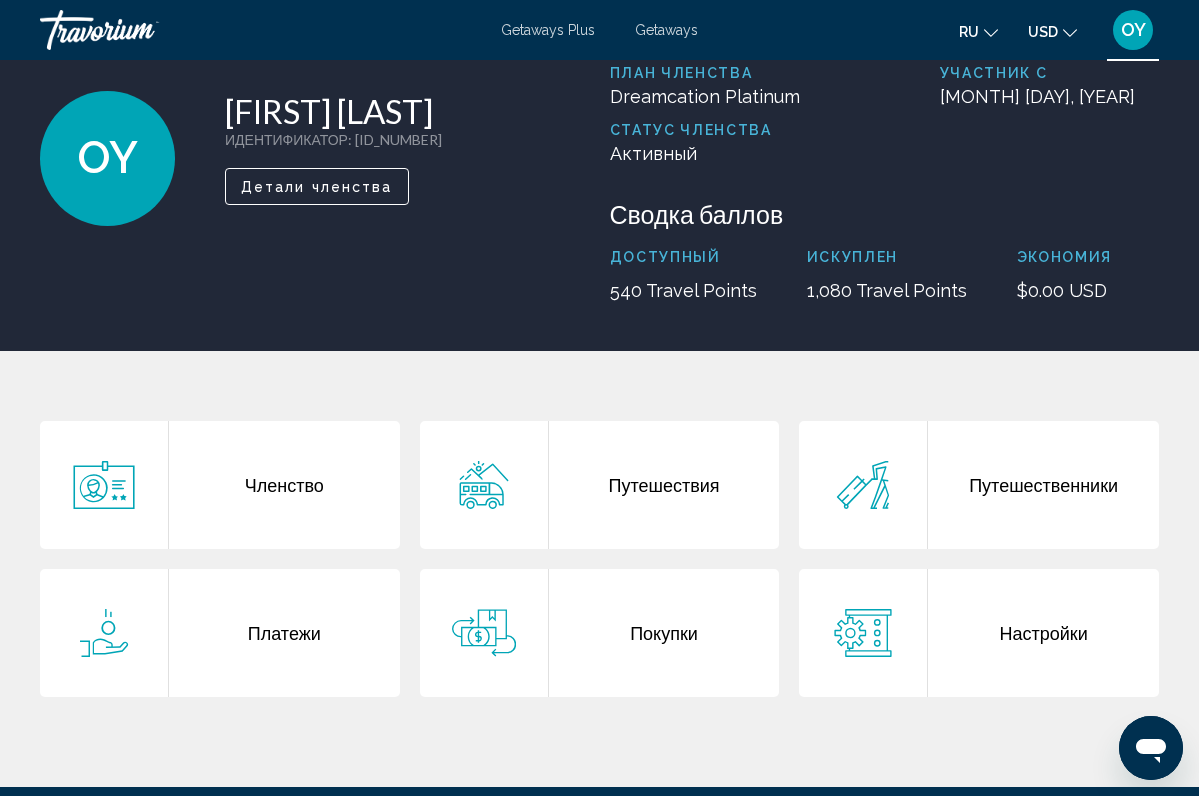 scroll, scrollTop: 98, scrollLeft: 0, axis: vertical 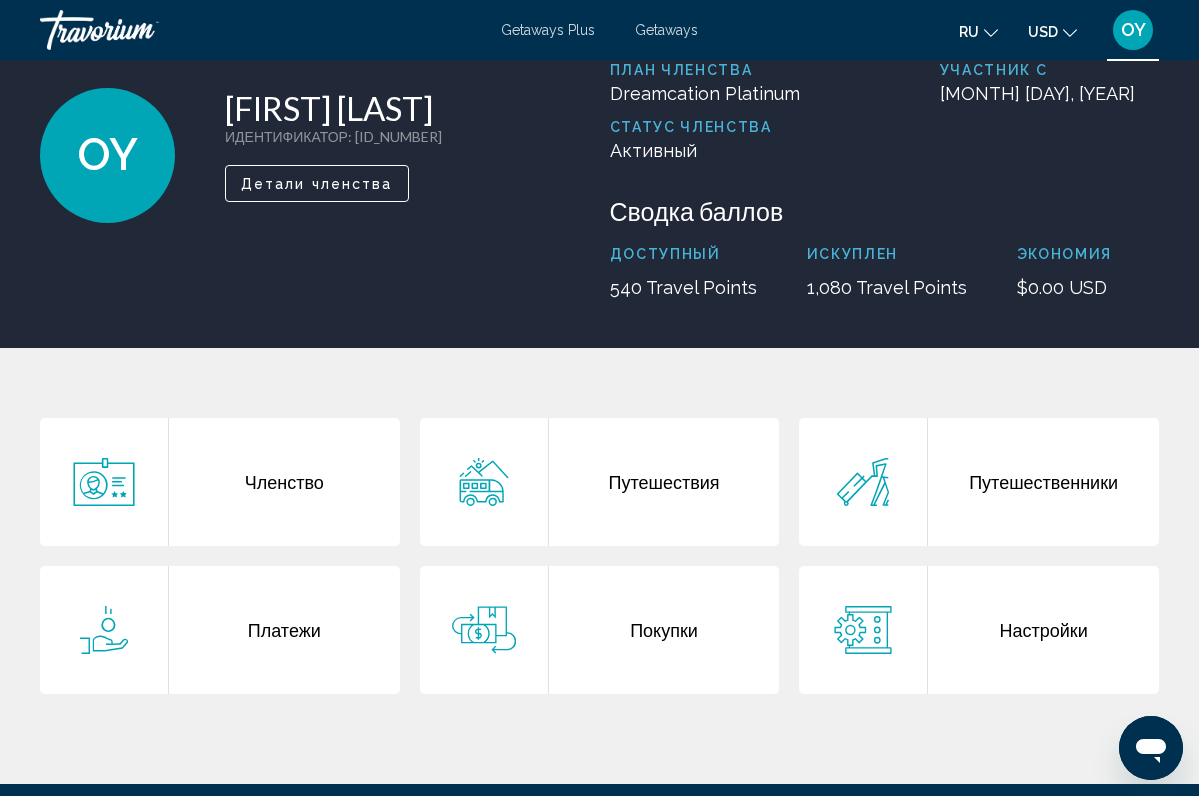 click on "Платежи" at bounding box center [284, 630] 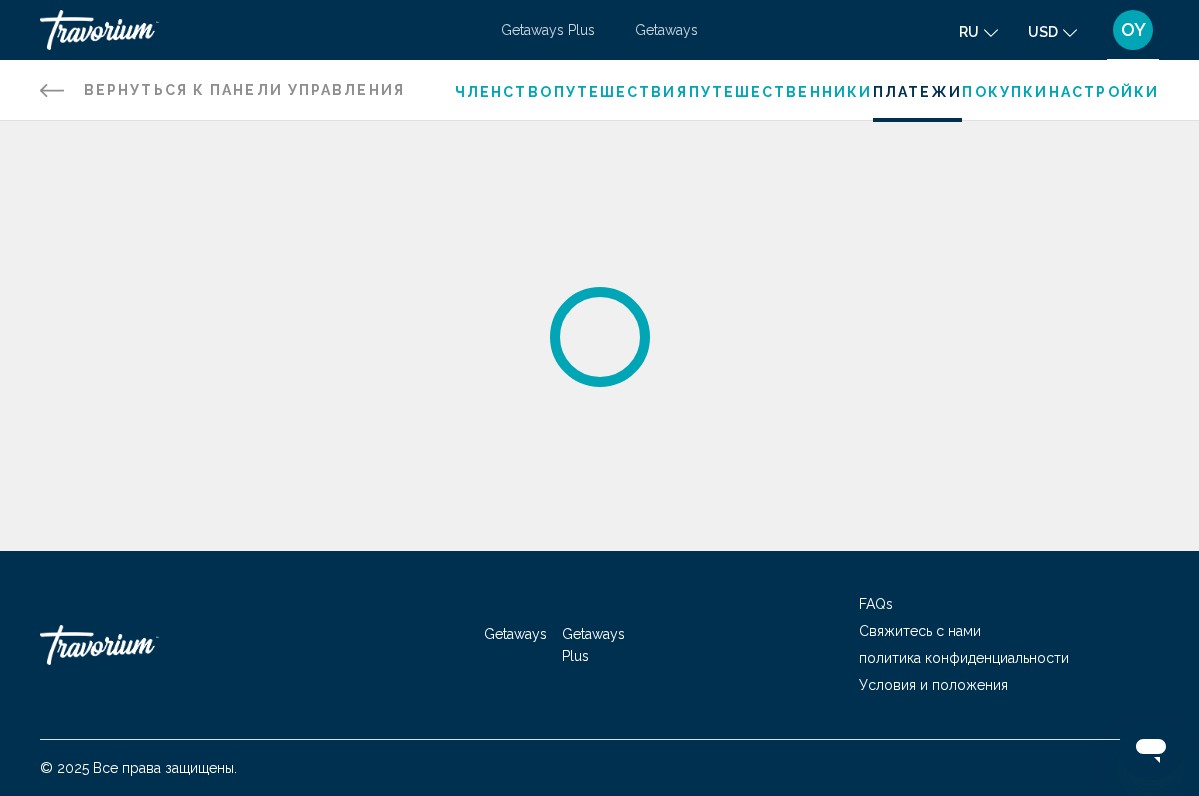 scroll, scrollTop: 0, scrollLeft: 0, axis: both 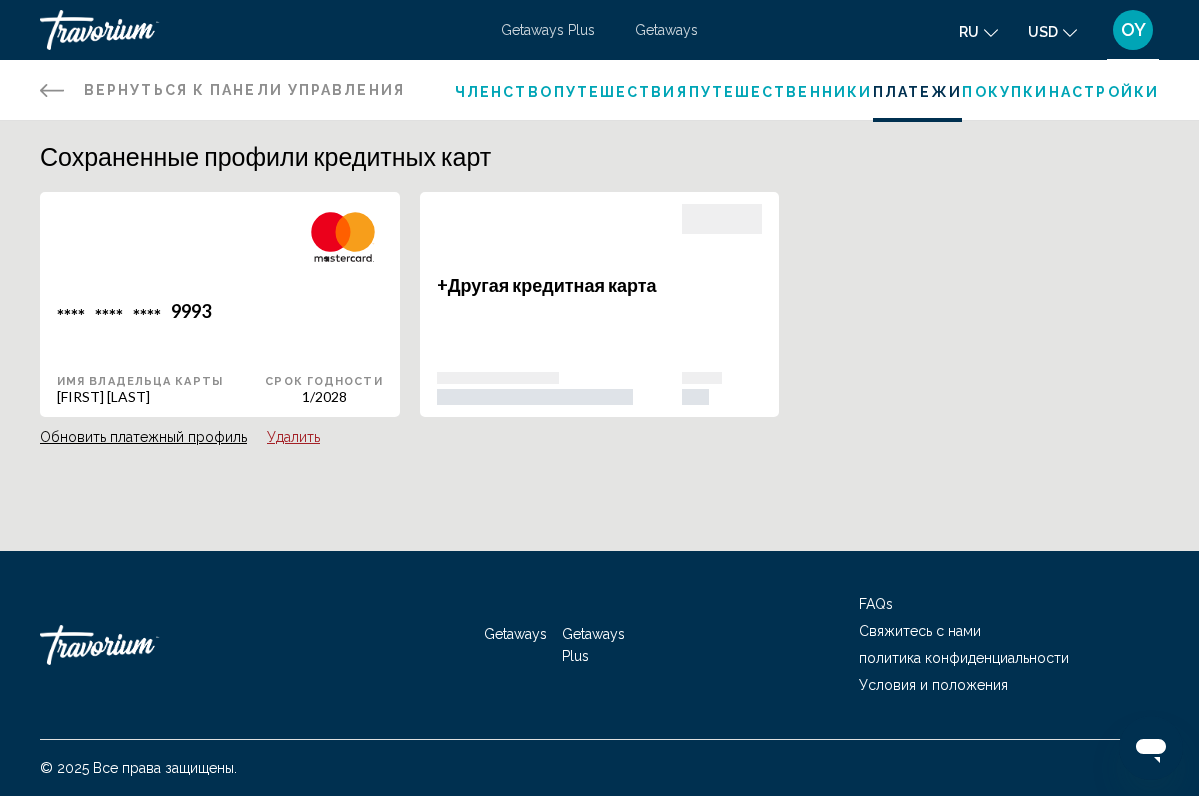 click at bounding box center (323, 252) 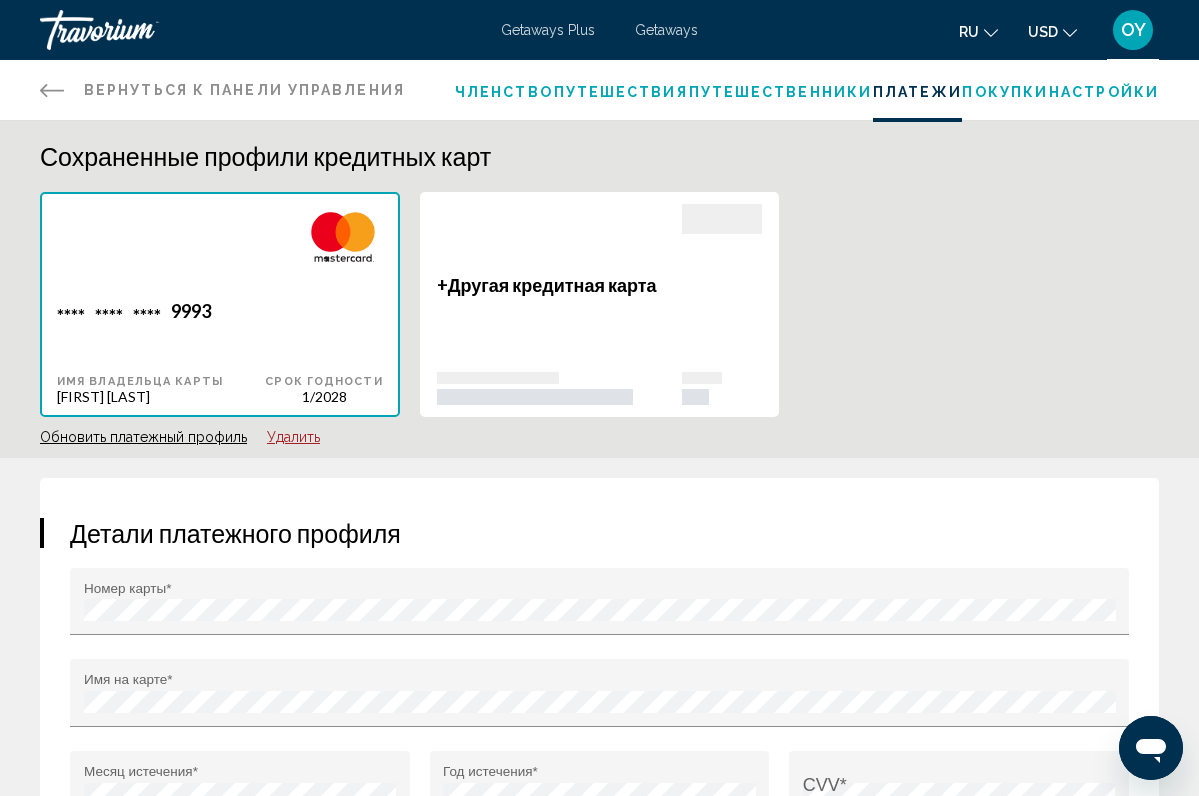 scroll, scrollTop: 0, scrollLeft: 0, axis: both 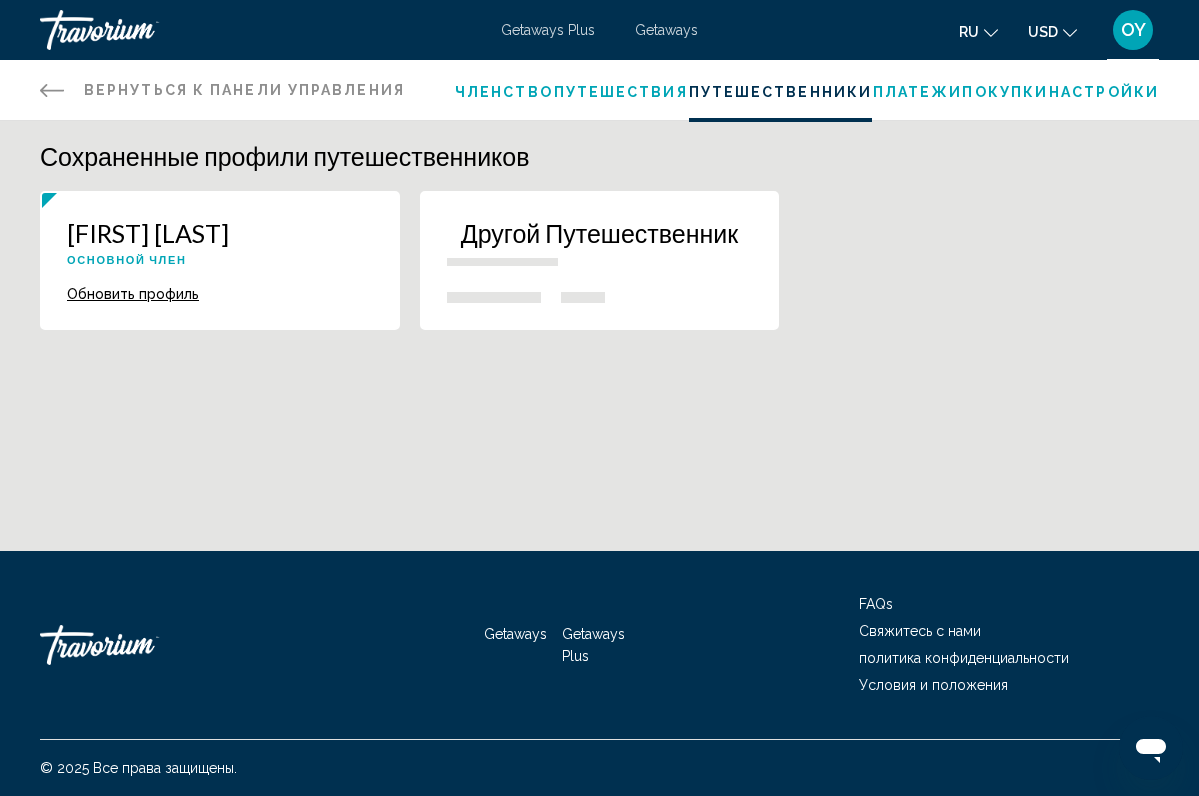 click on "Путешествия" at bounding box center [621, 92] 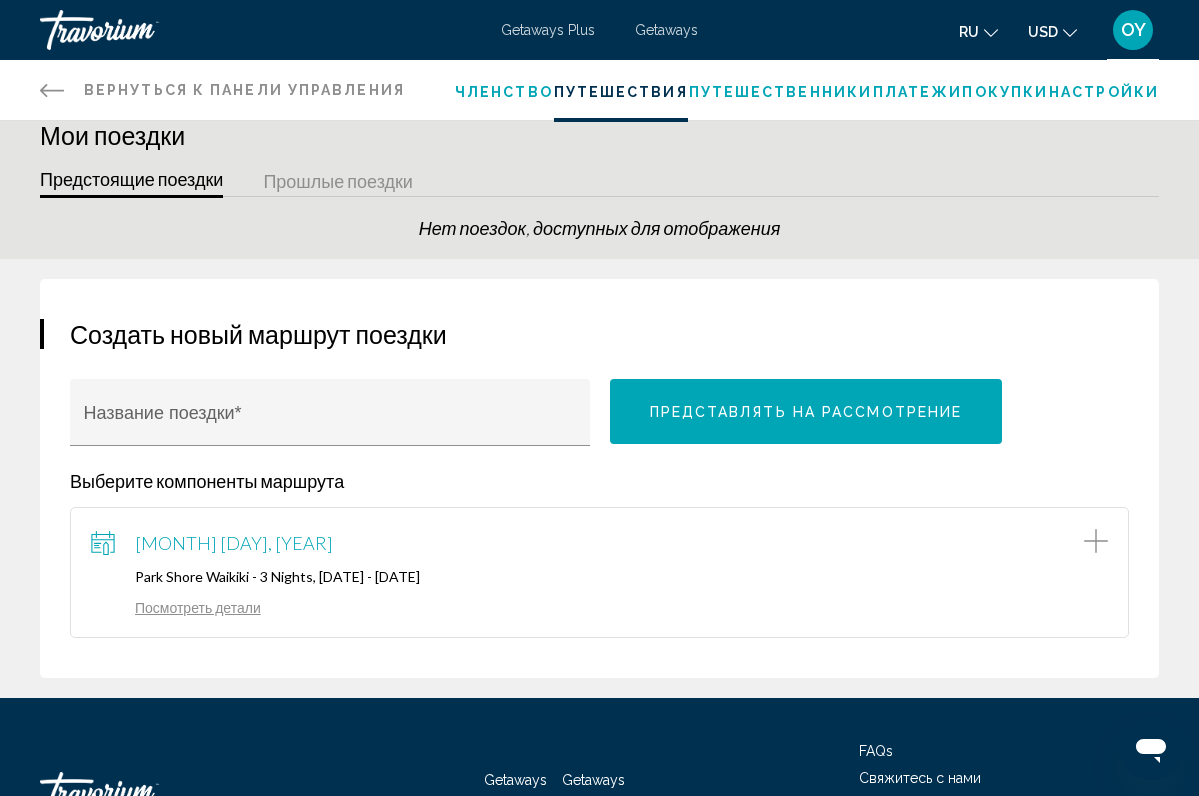 scroll, scrollTop: 24, scrollLeft: 0, axis: vertical 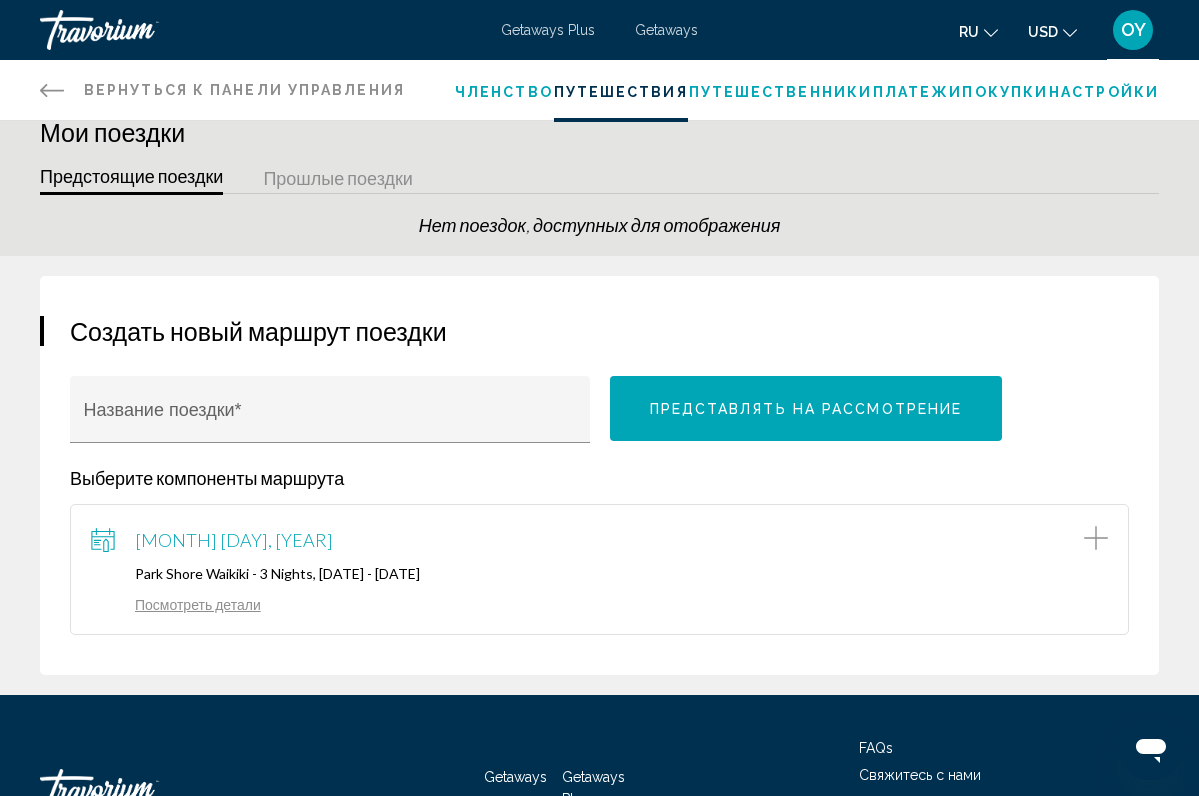click on "Членство" at bounding box center (504, 92) 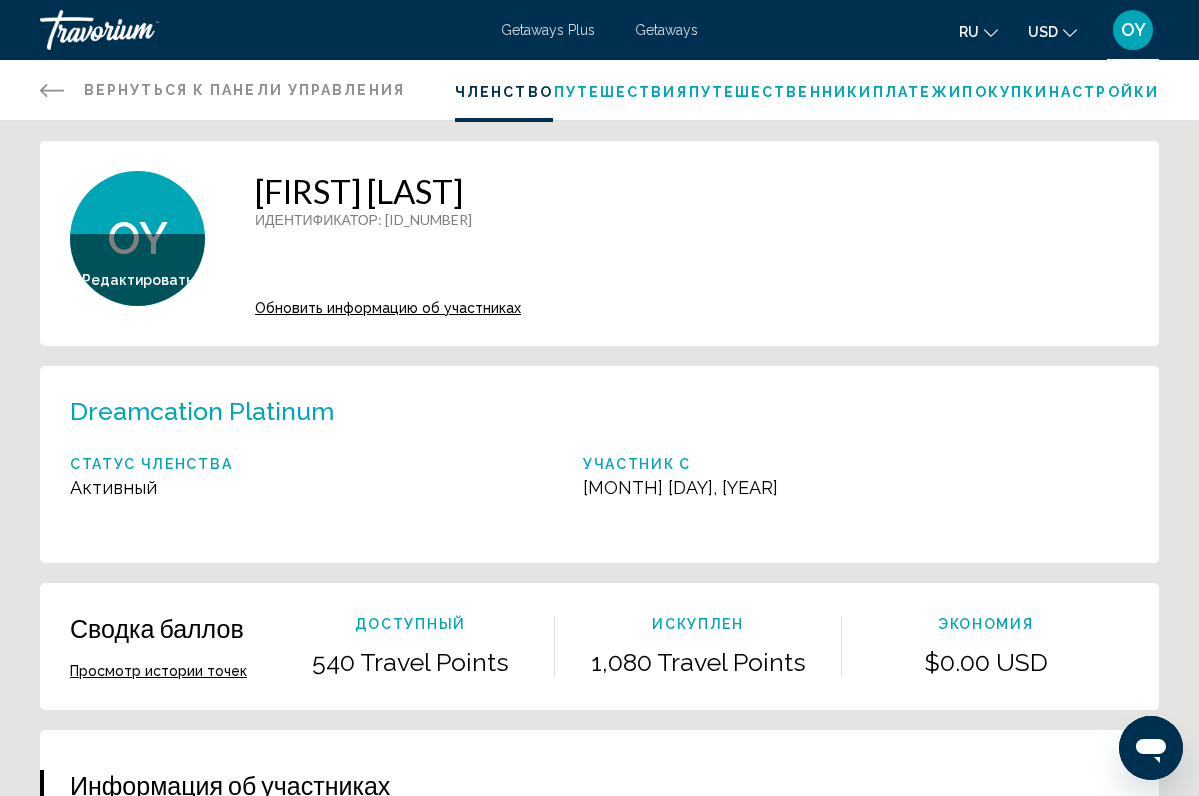 scroll, scrollTop: 0, scrollLeft: 0, axis: both 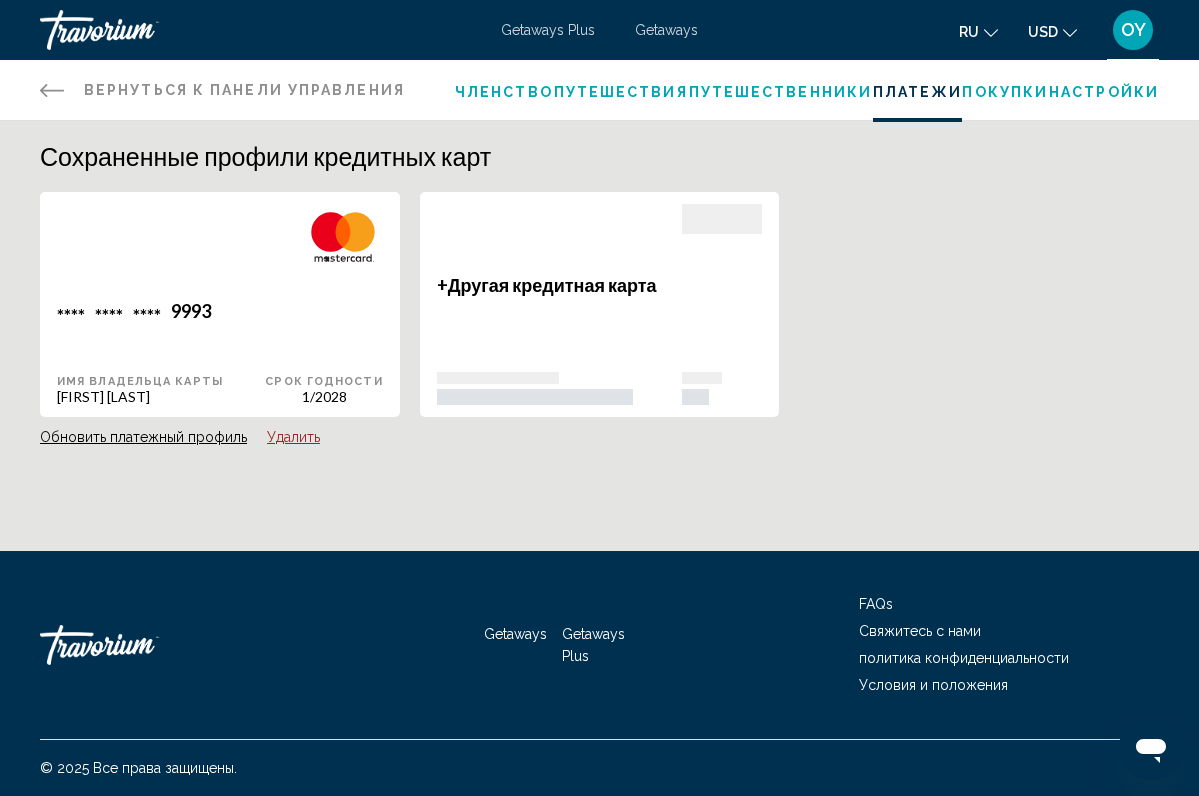 click on "Покупки" at bounding box center [1005, 92] 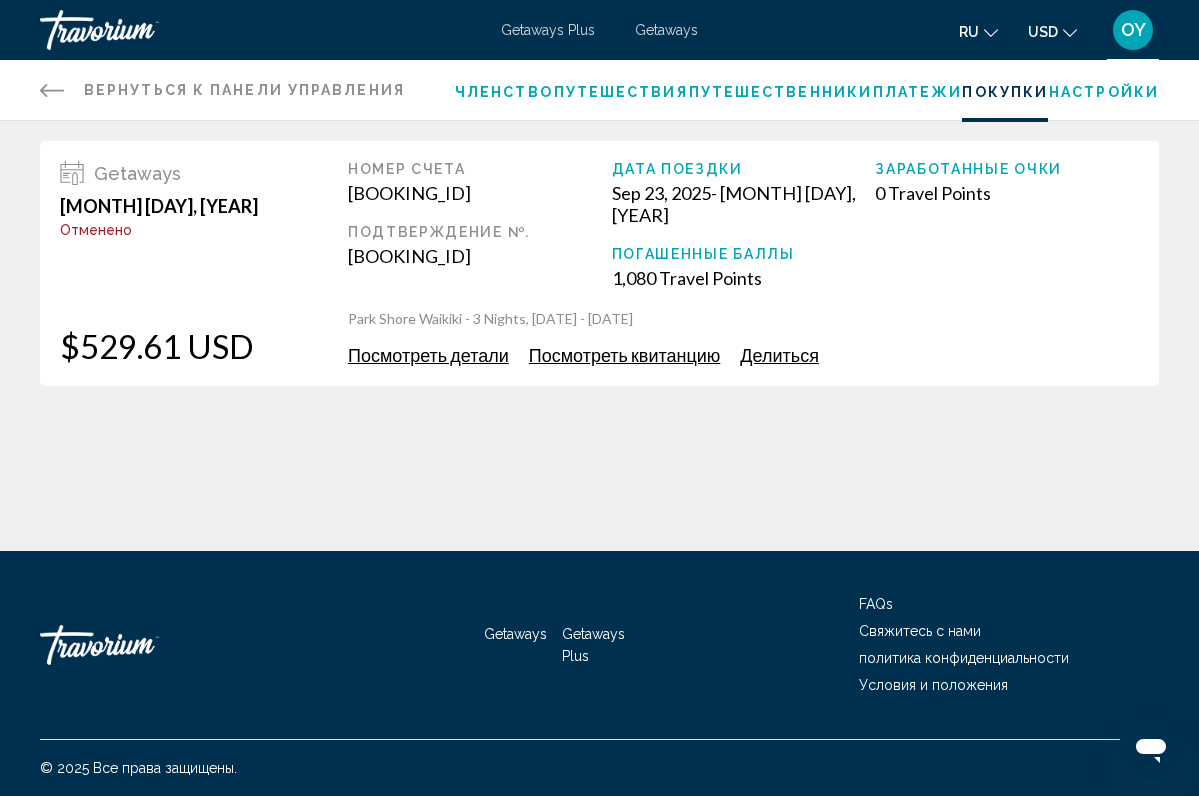 click on "Посмотреть квитанцию" at bounding box center [625, 355] 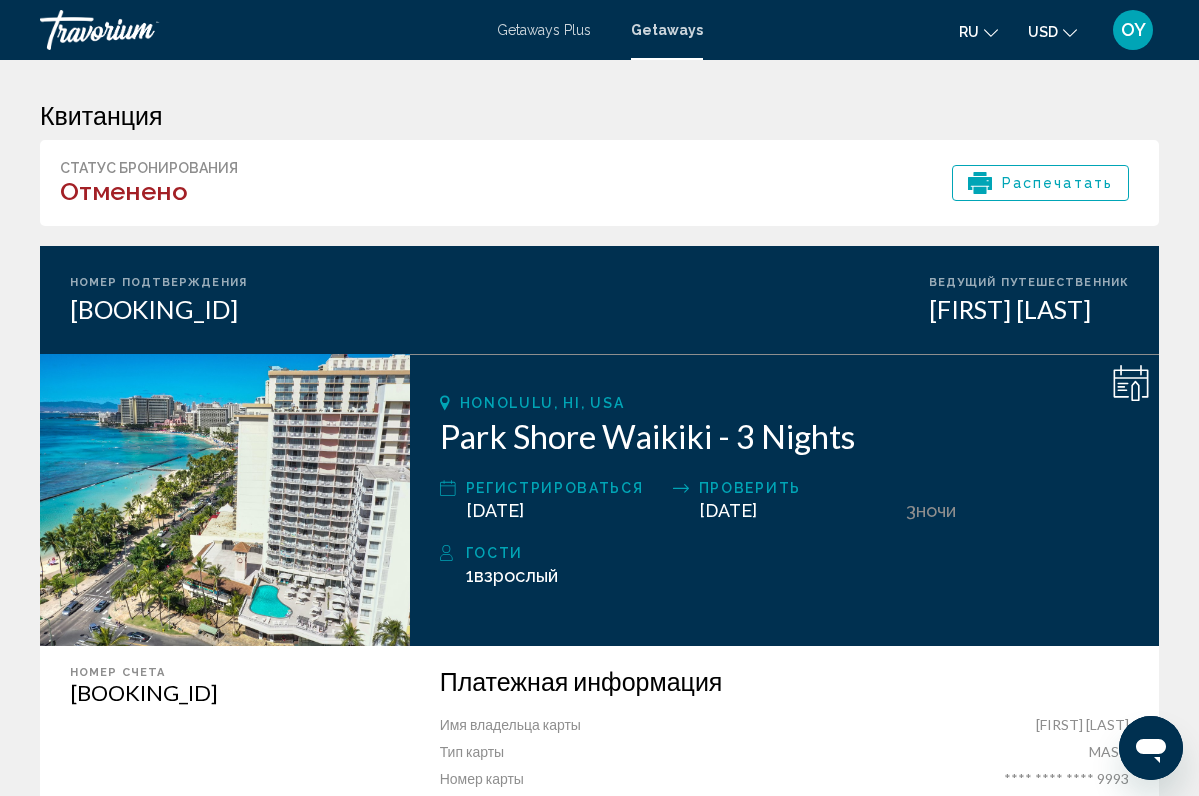 scroll, scrollTop: 0, scrollLeft: 0, axis: both 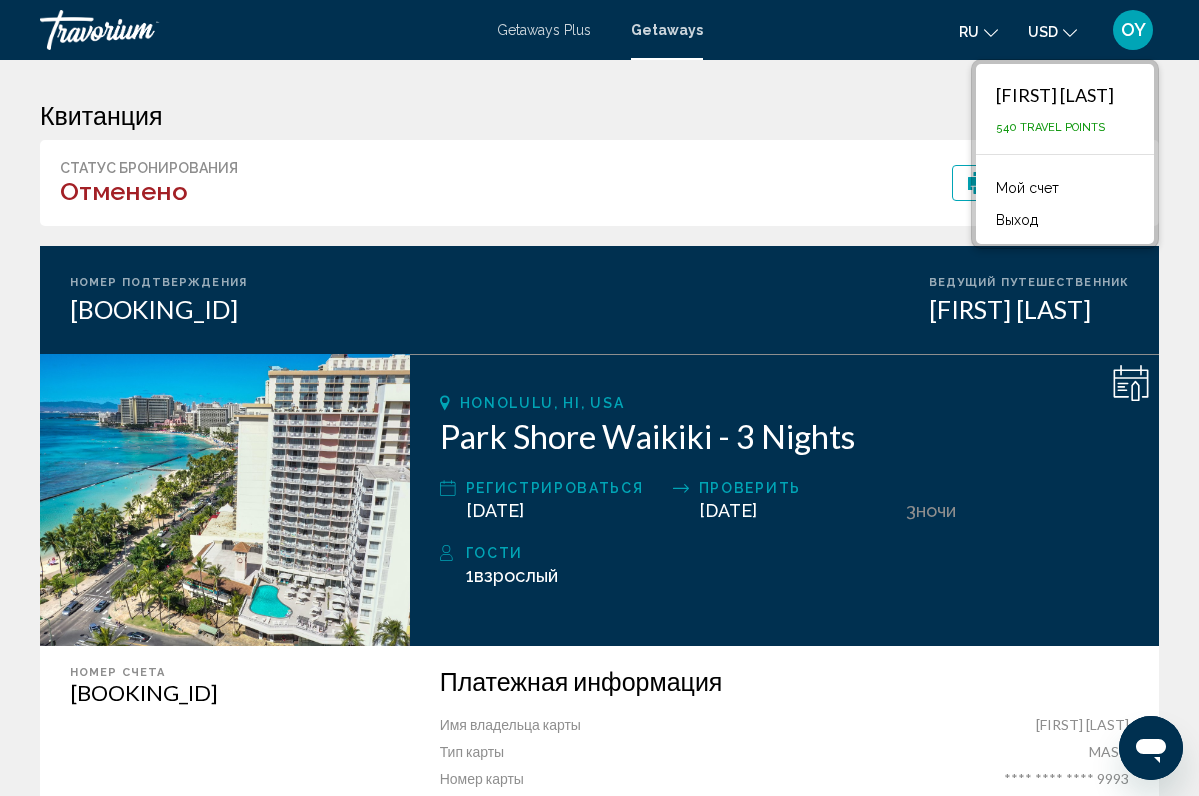 click on "Мой счет" at bounding box center (1027, 188) 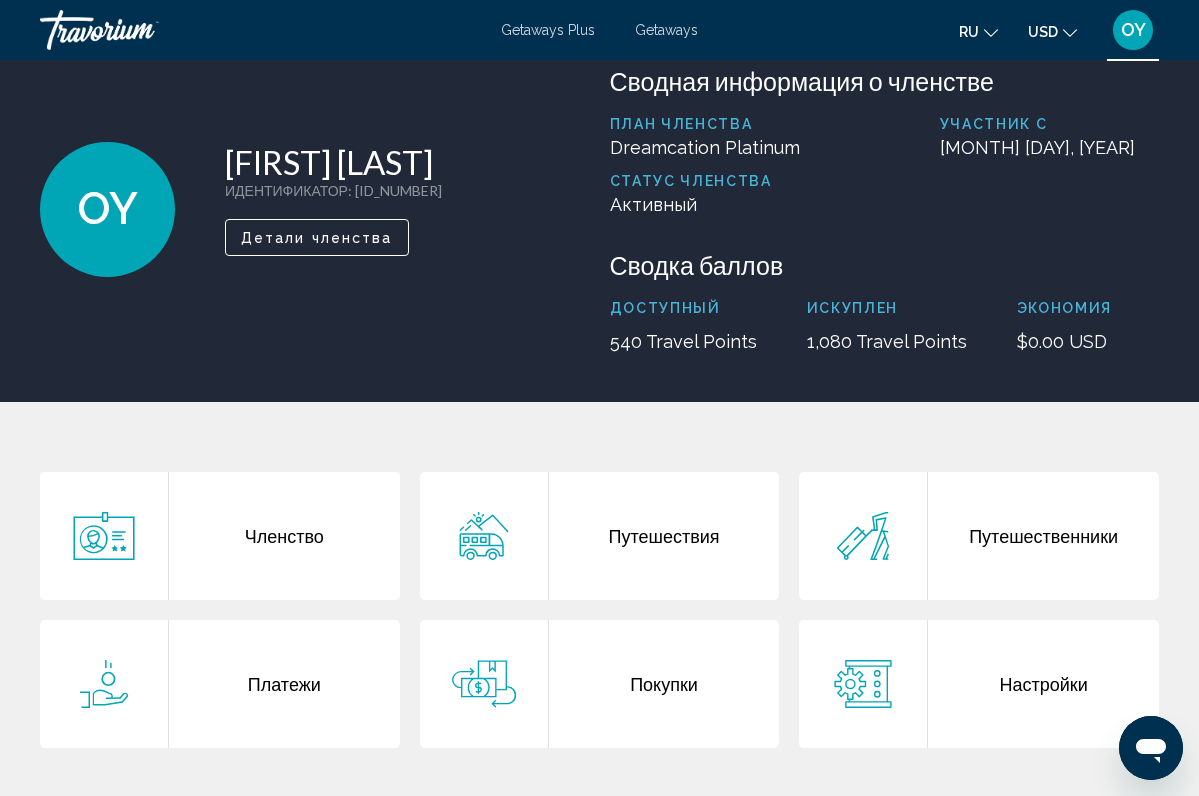 scroll, scrollTop: 142, scrollLeft: 0, axis: vertical 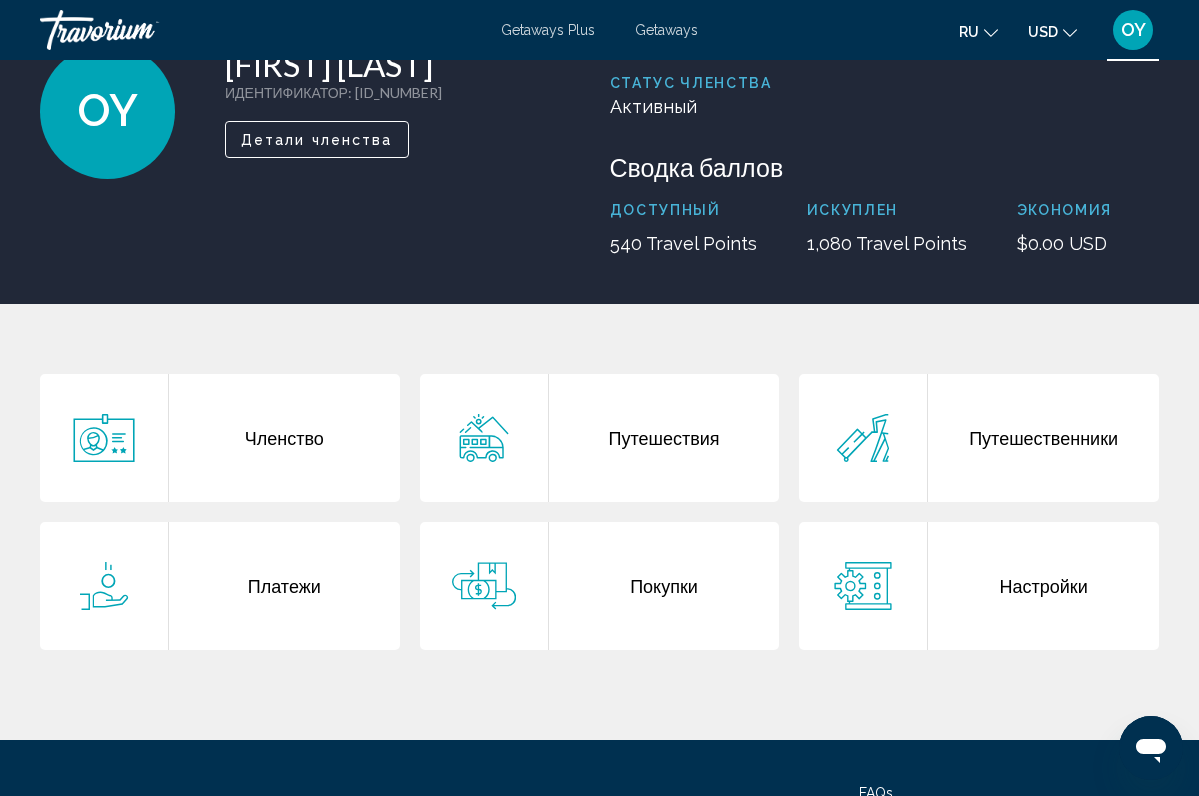 click on "Настройки" at bounding box center [1043, 586] 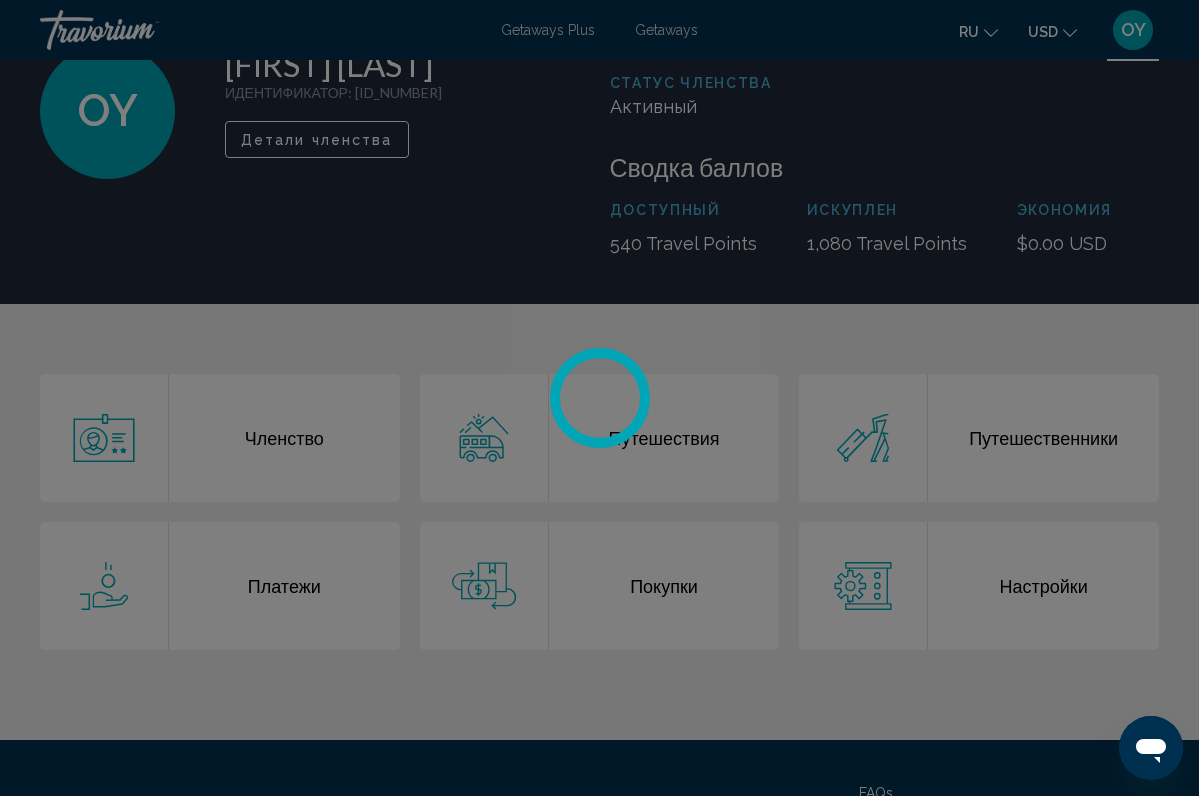 scroll, scrollTop: 0, scrollLeft: 0, axis: both 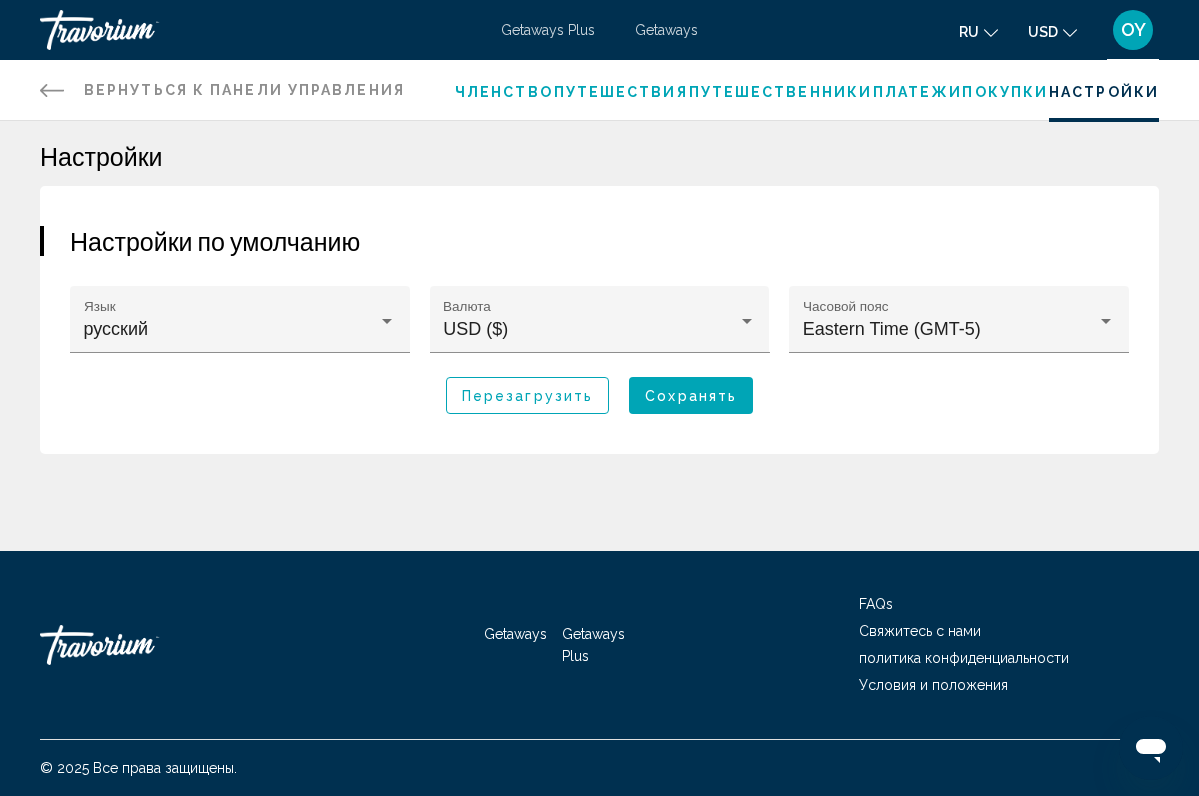 click on "OY" at bounding box center [1133, 30] 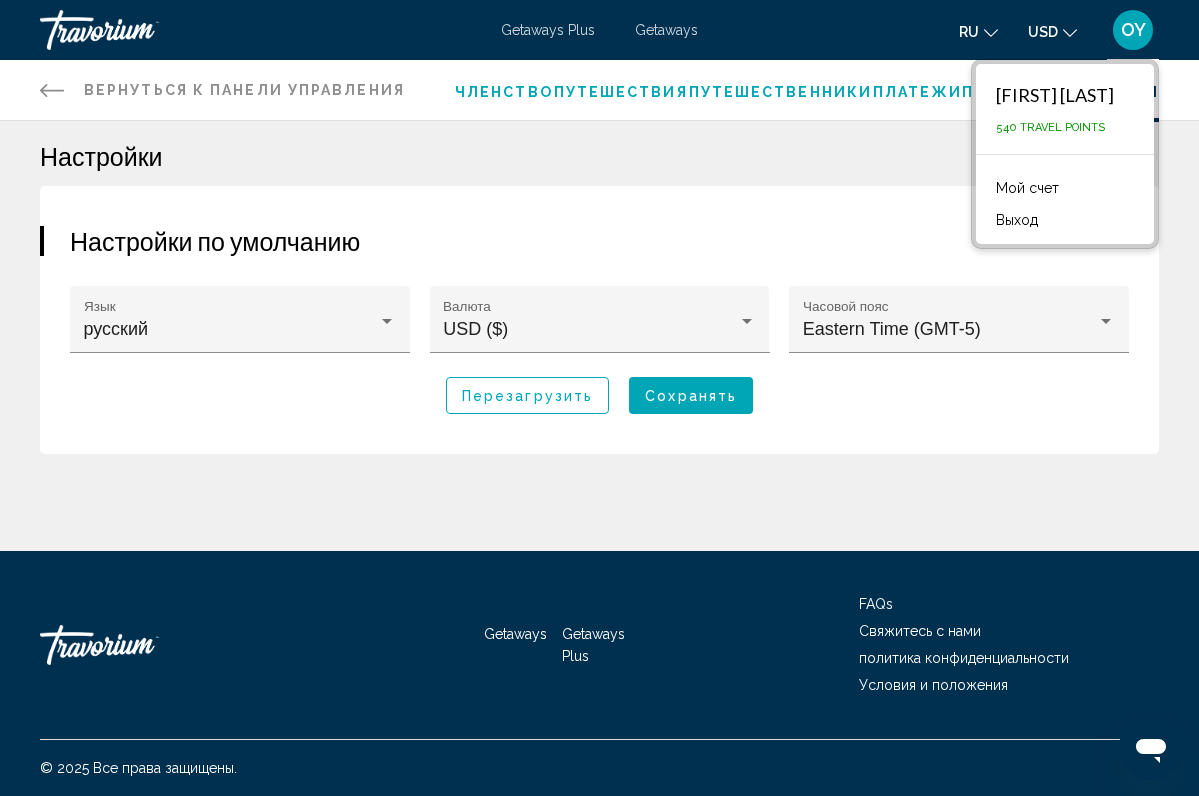 click on "Мой счет" at bounding box center [1027, 188] 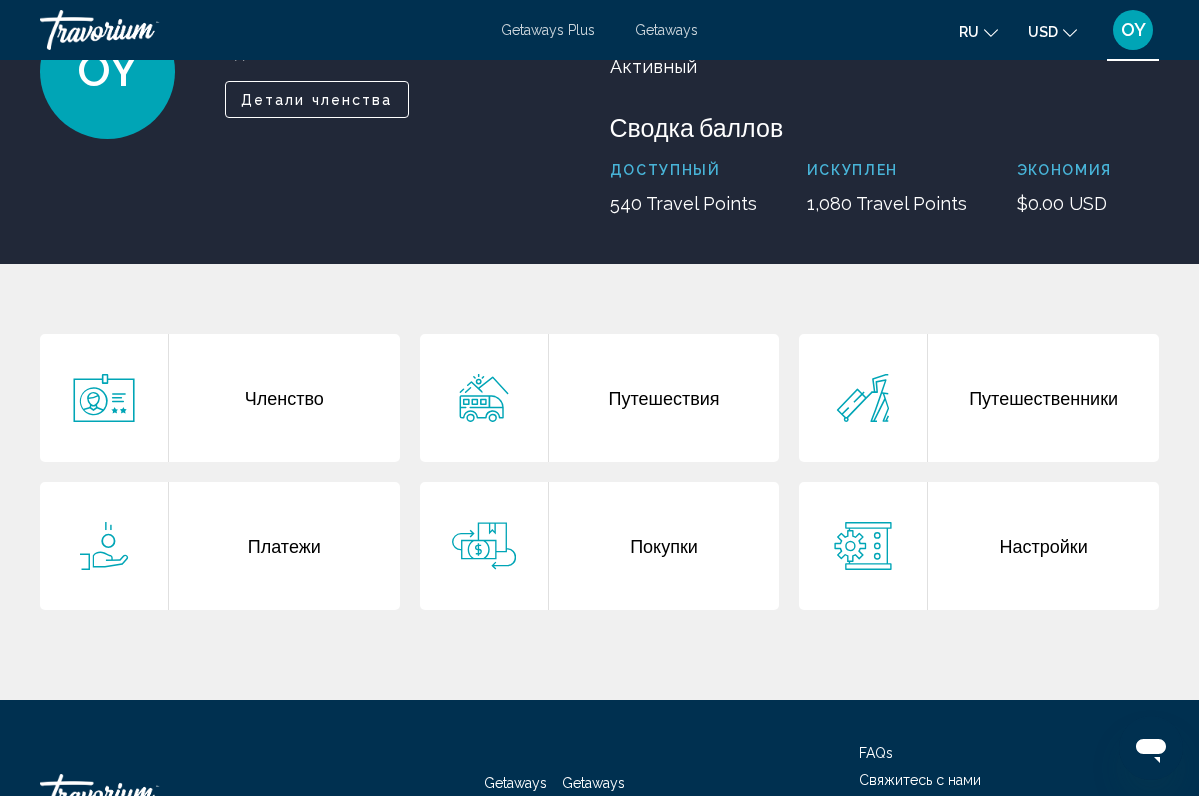 scroll, scrollTop: 193, scrollLeft: 0, axis: vertical 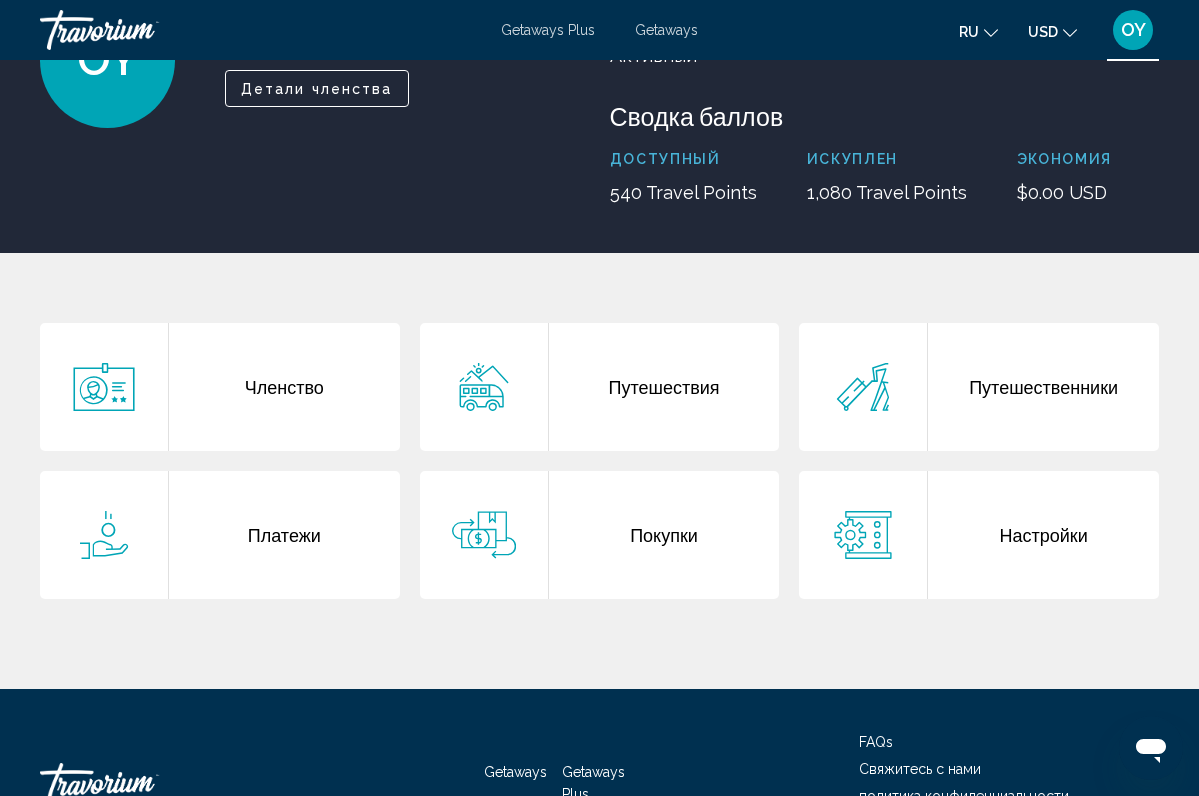 click on "Членство" at bounding box center [284, 387] 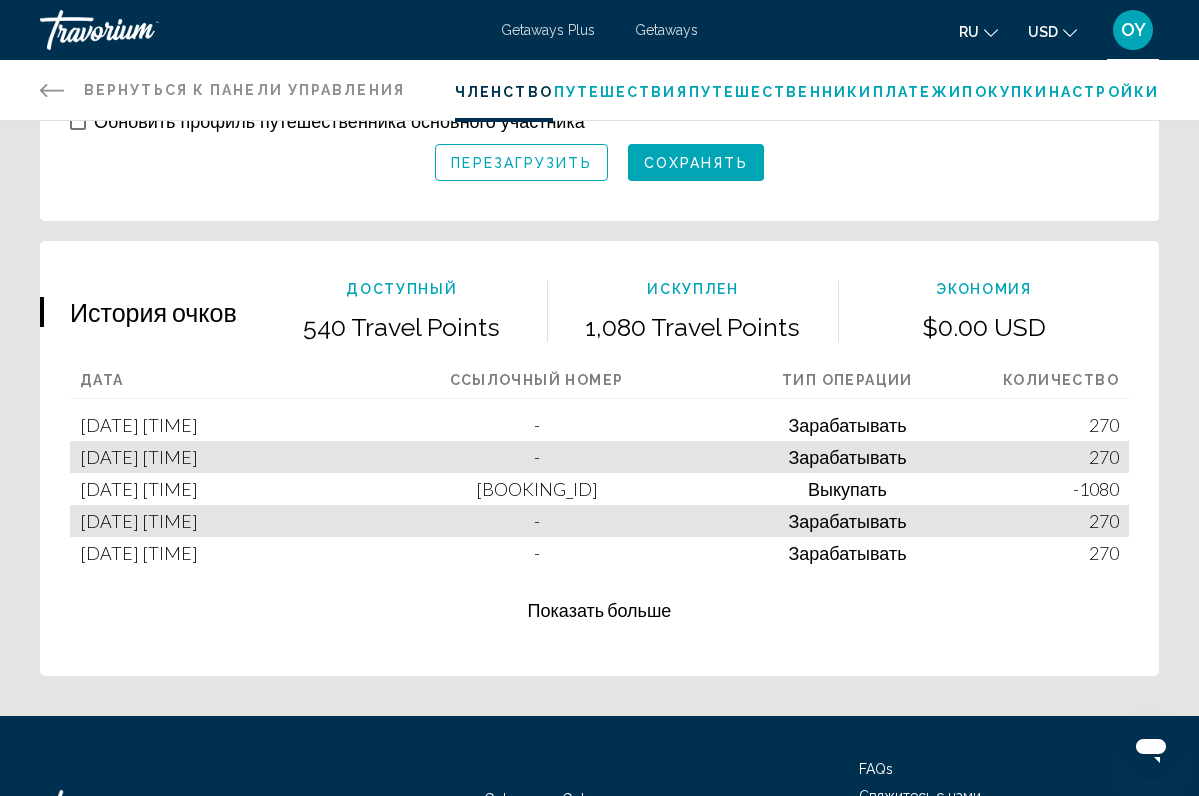 scroll, scrollTop: 1327, scrollLeft: 0, axis: vertical 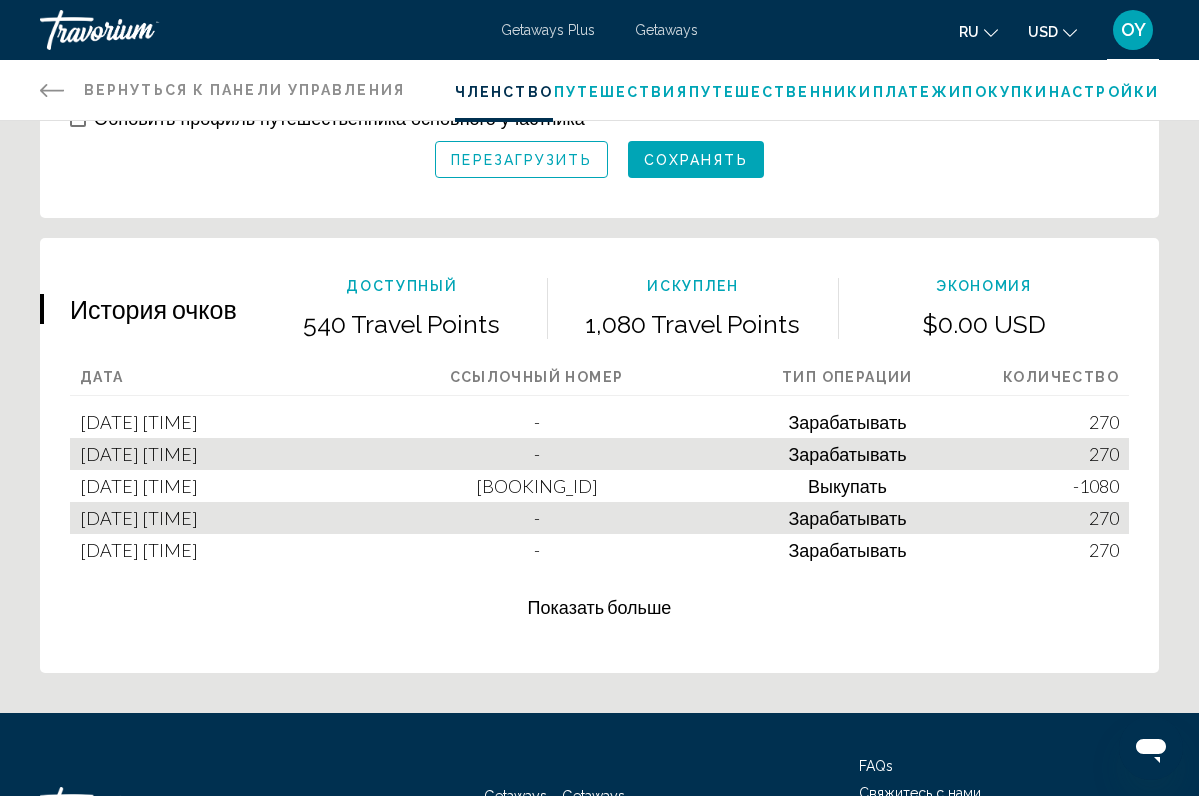 click on "Показать больше" at bounding box center [600, 607] 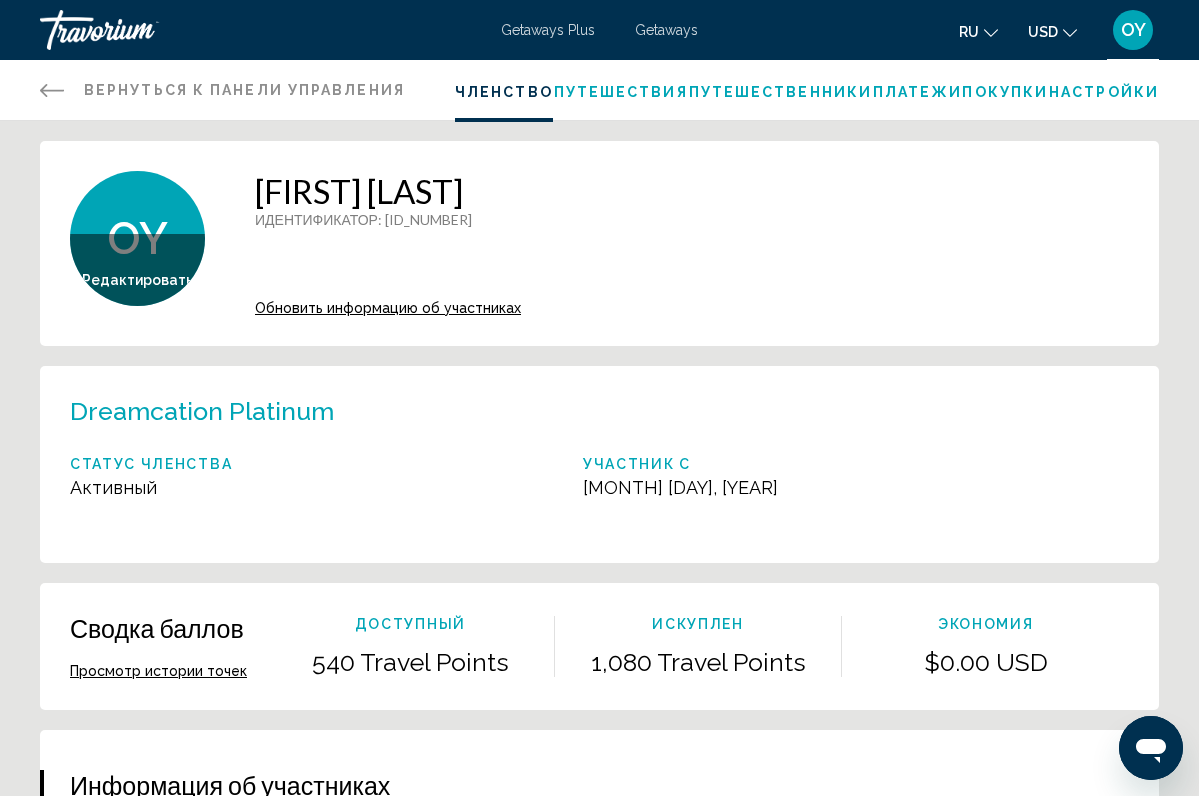 scroll, scrollTop: 0, scrollLeft: 0, axis: both 